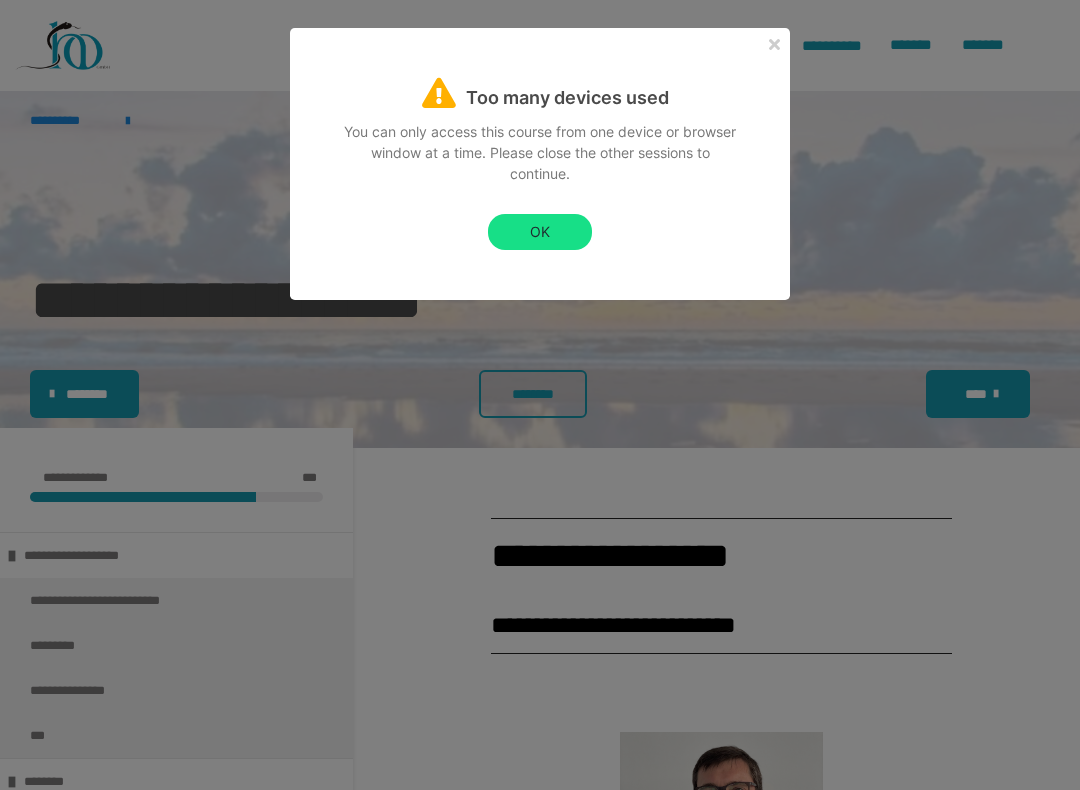 scroll, scrollTop: 20, scrollLeft: 0, axis: vertical 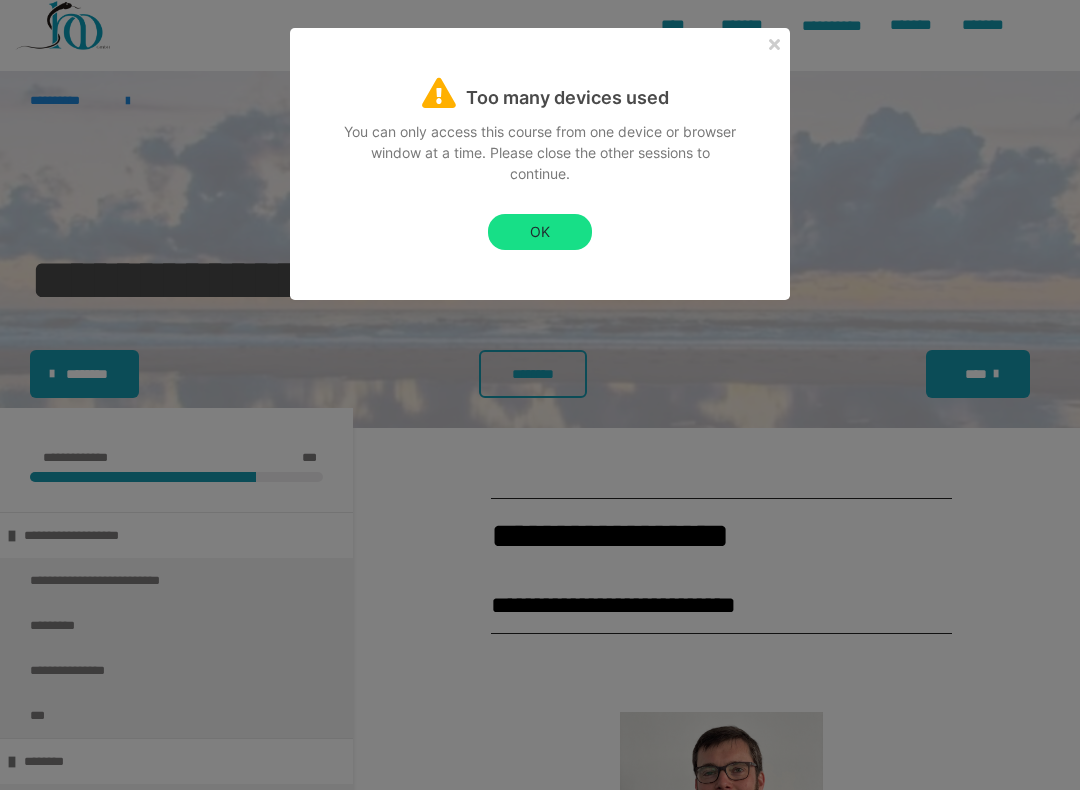 click at bounding box center (721, 1270) 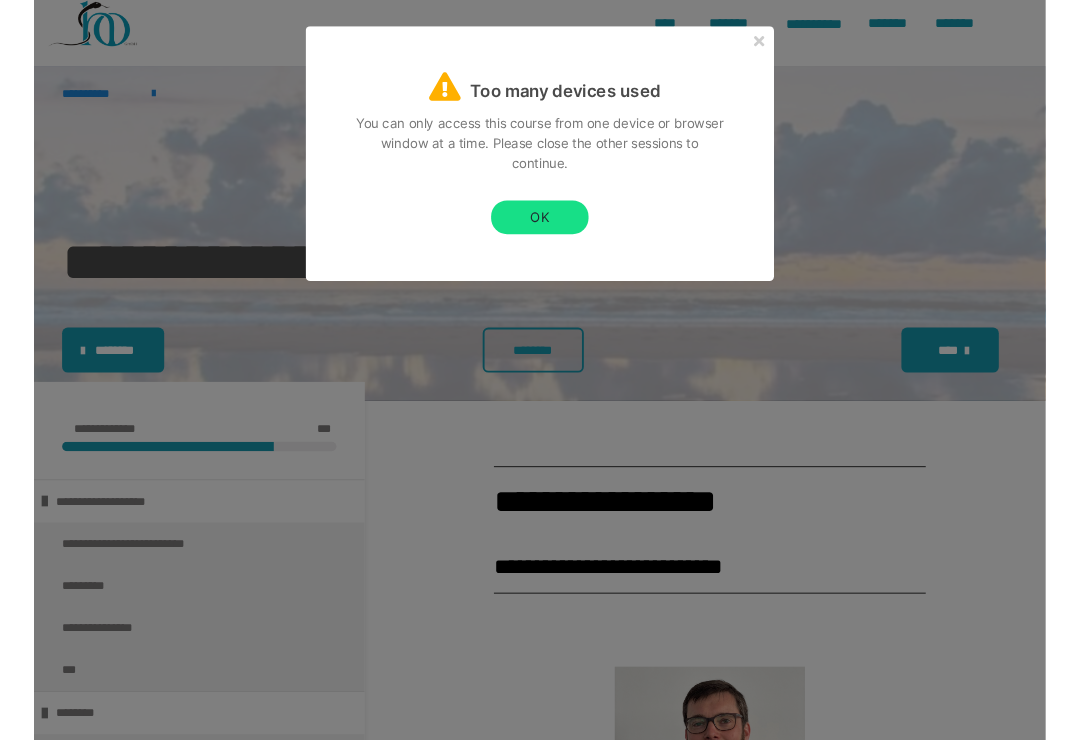 scroll, scrollTop: 921, scrollLeft: 0, axis: vertical 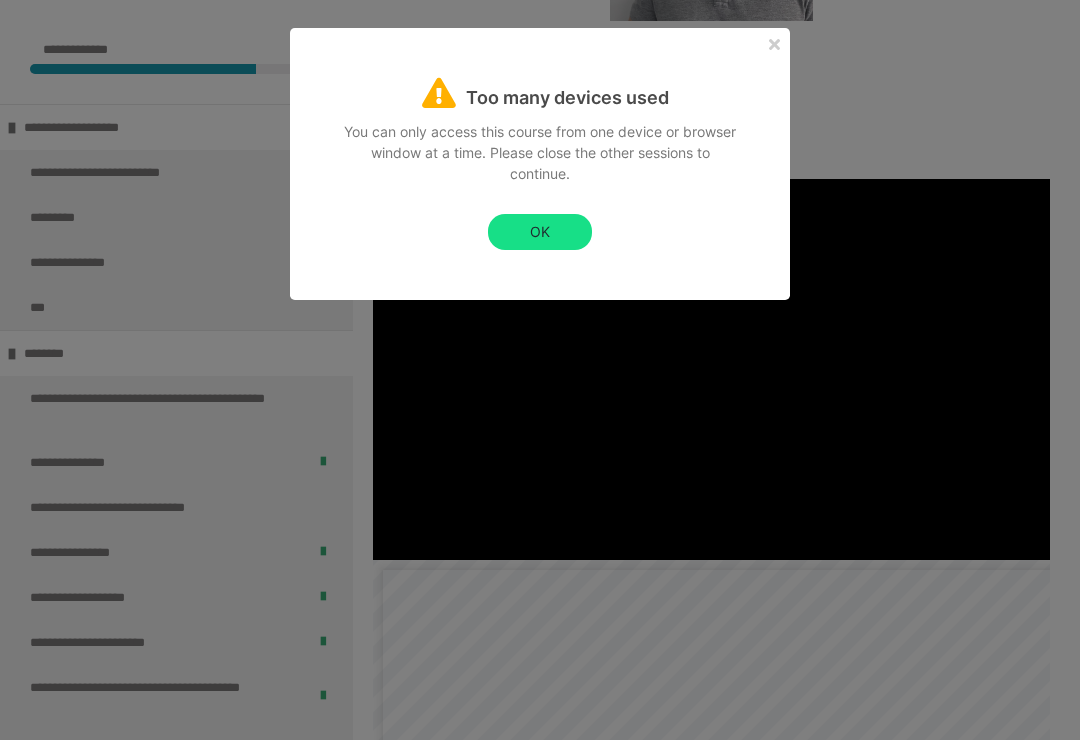 click on "OK" at bounding box center (540, 232) 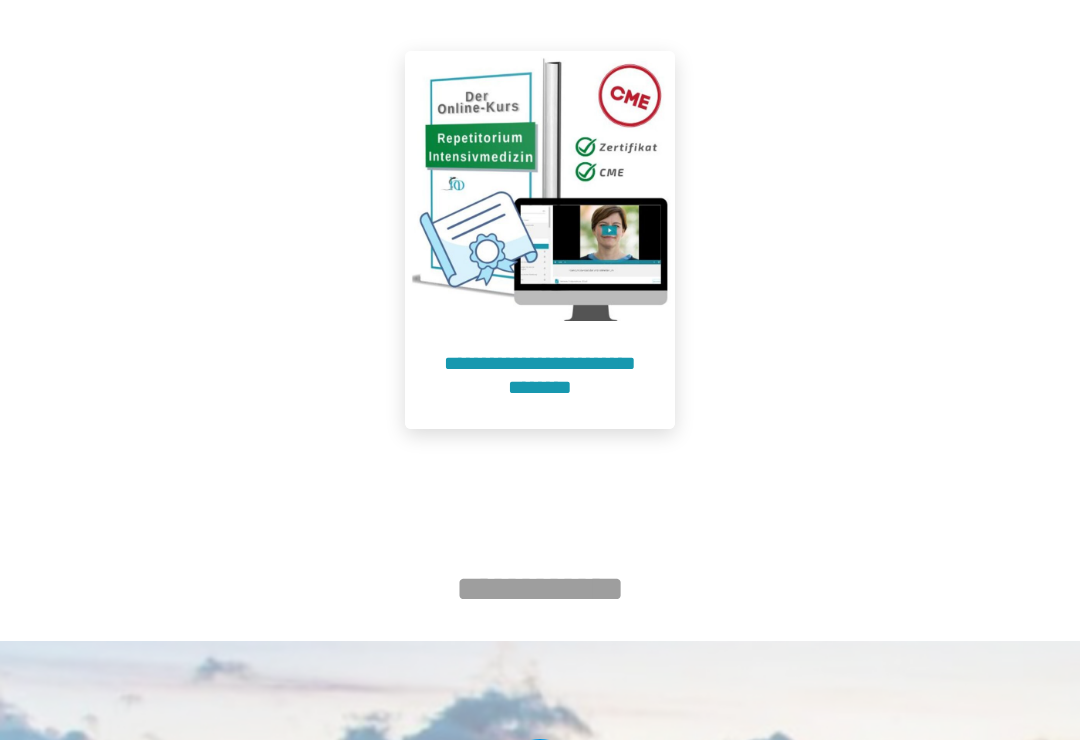 click on "**********" at bounding box center [540, 375] 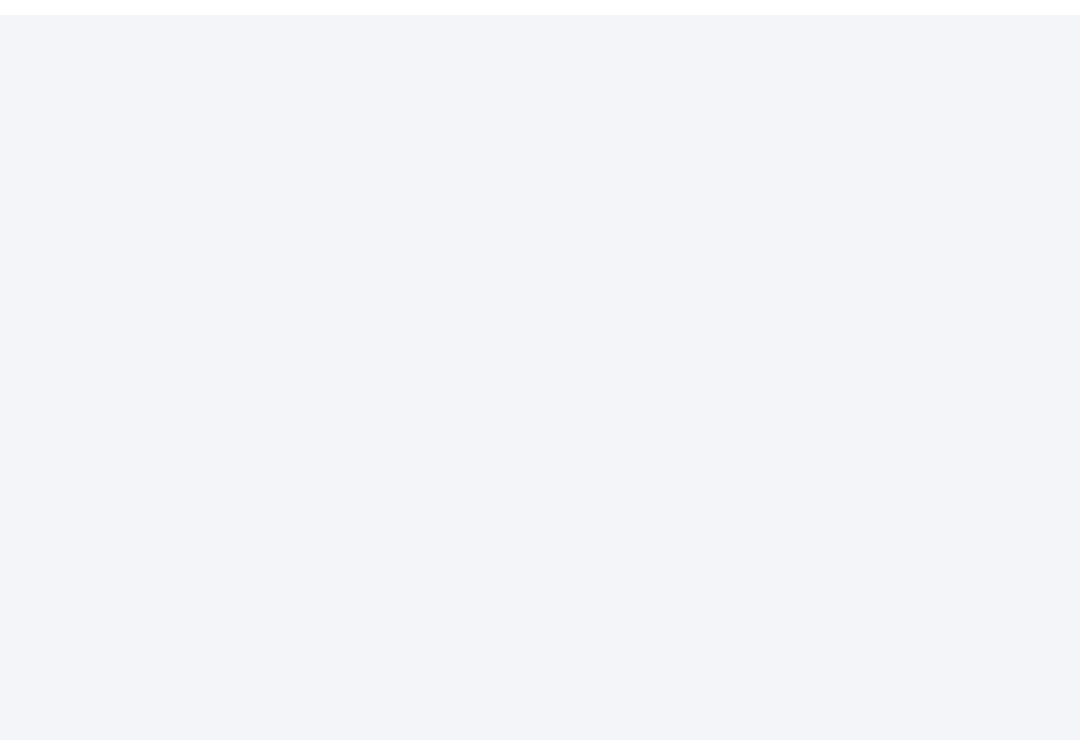 scroll, scrollTop: 91, scrollLeft: 0, axis: vertical 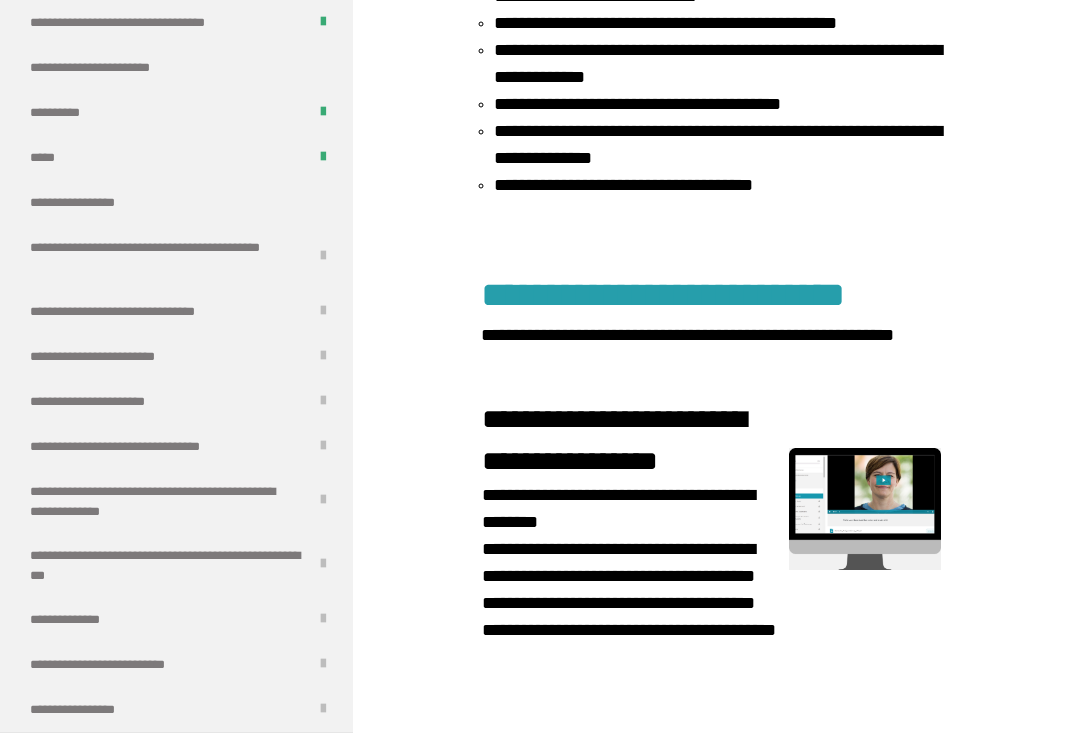 click on "**********" at bounding box center (93, 202) 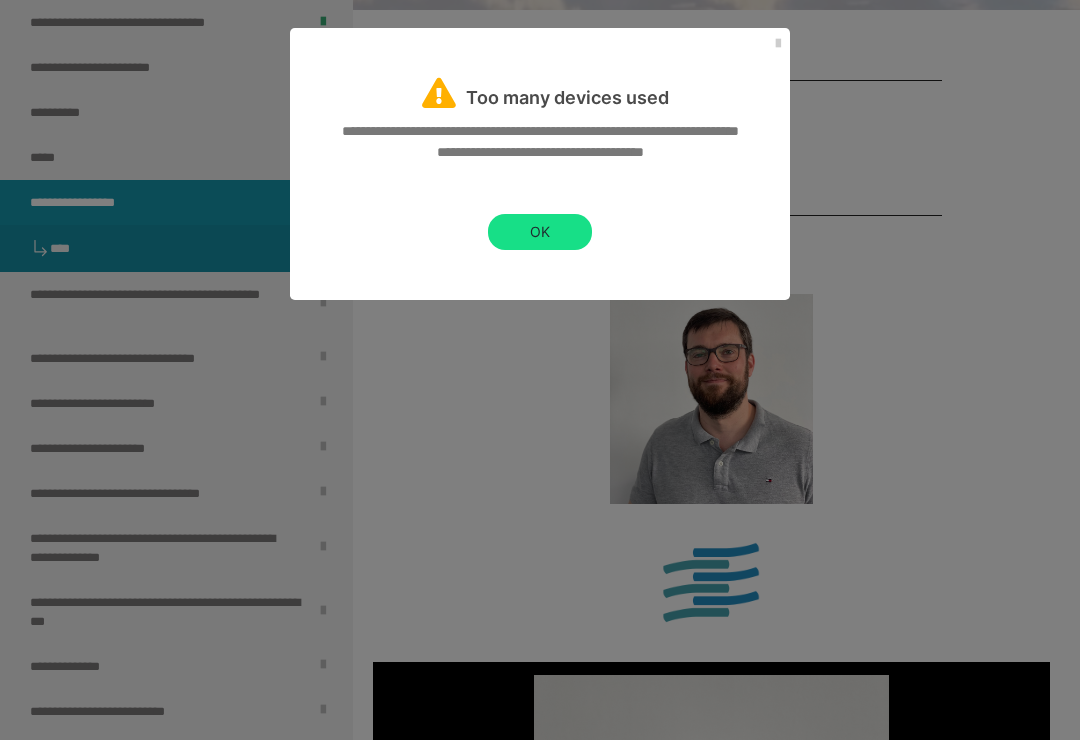 click on "**********" at bounding box center (540, 205) 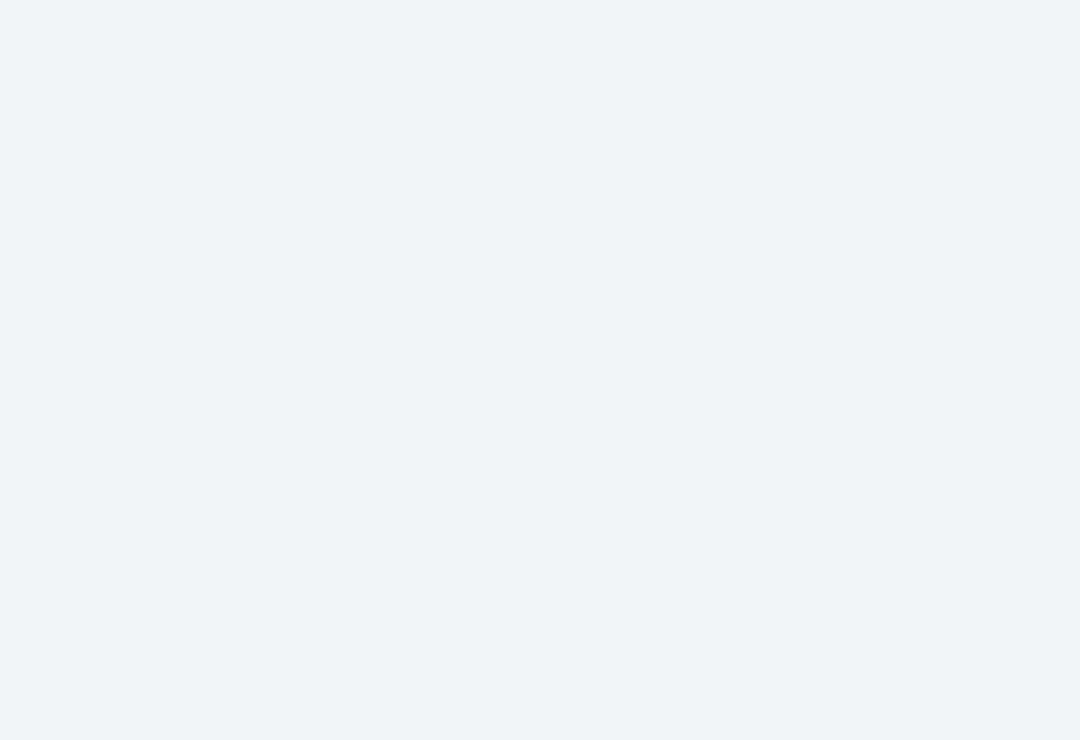 scroll, scrollTop: 0, scrollLeft: 0, axis: both 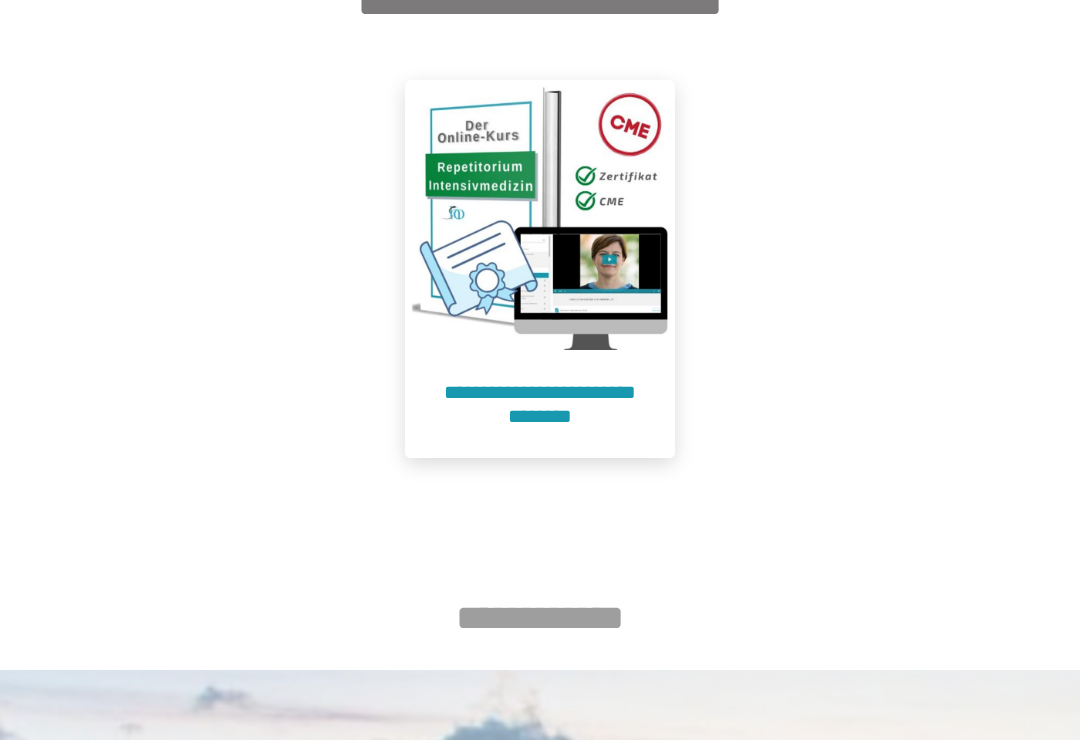 click on "**********" at bounding box center (540, 404) 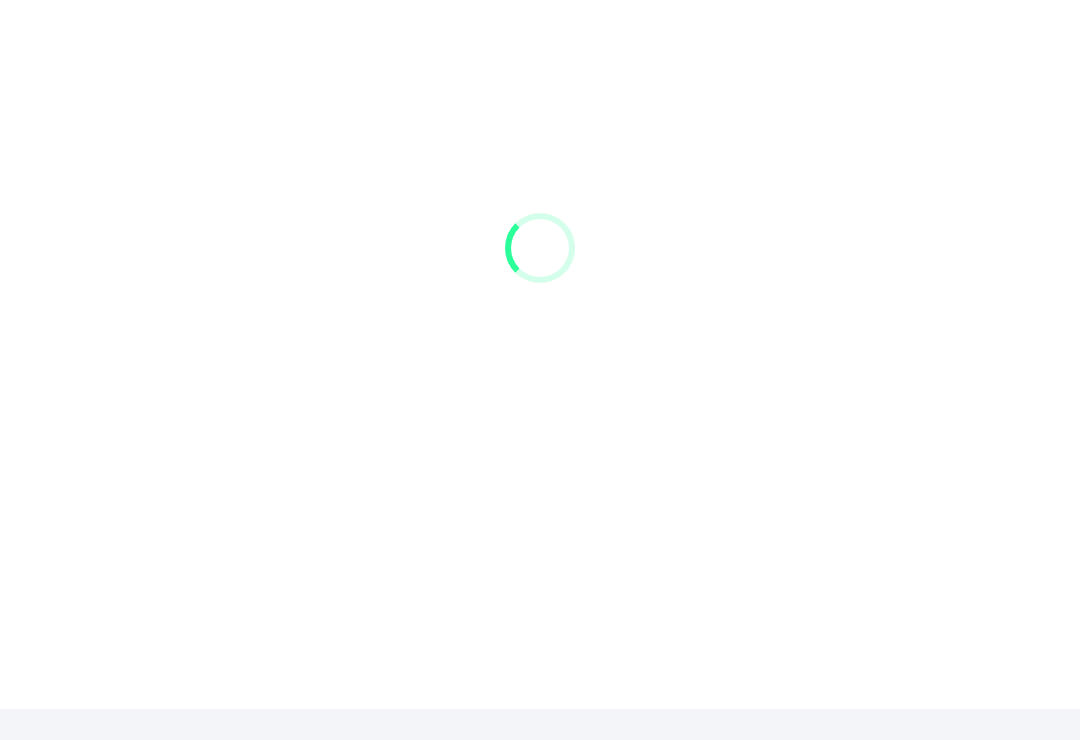 scroll, scrollTop: 91, scrollLeft: 0, axis: vertical 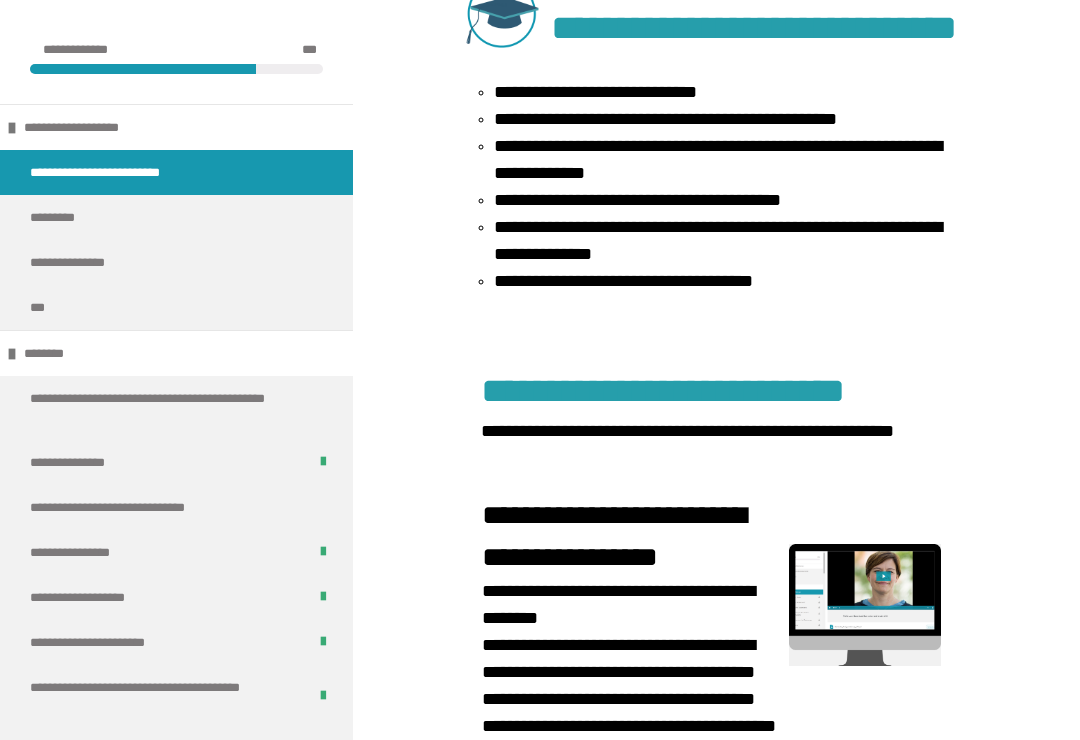 click on "**********" at bounding box center [104, 597] 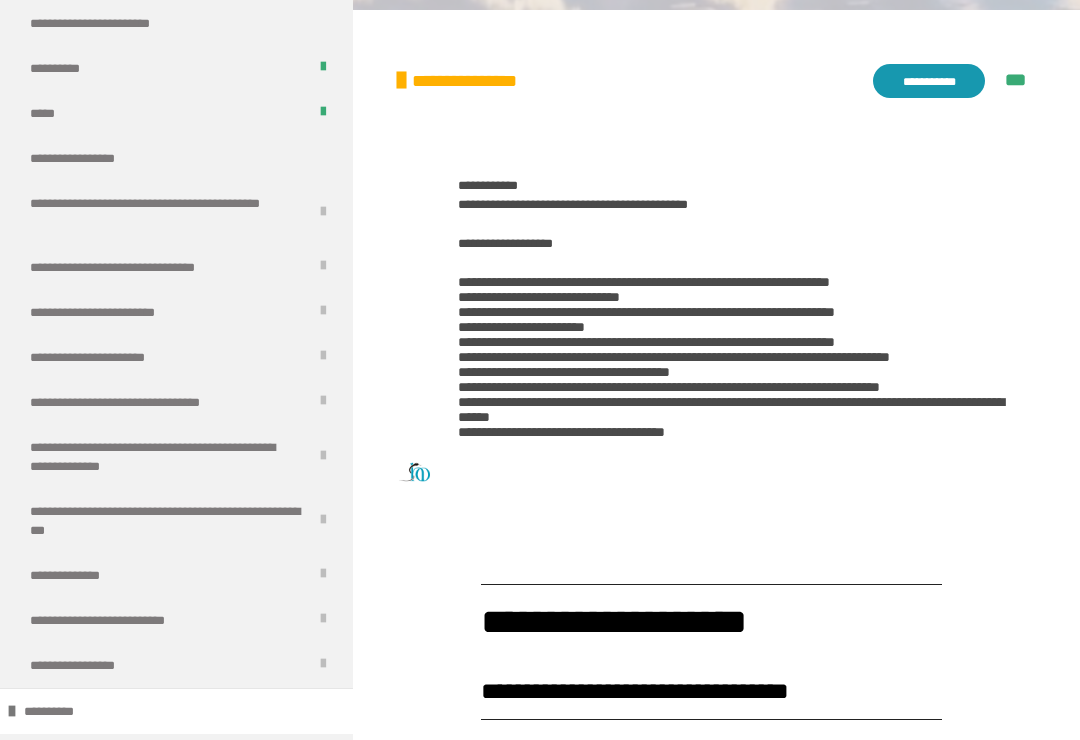 scroll, scrollTop: 2489, scrollLeft: 0, axis: vertical 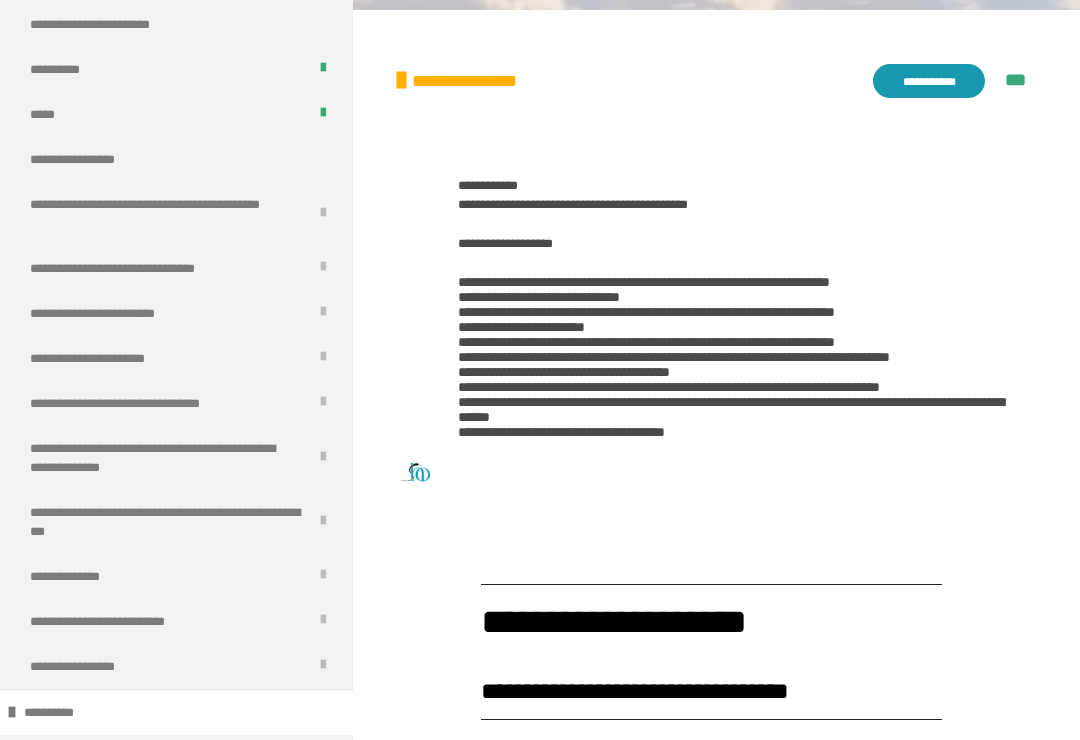 click on "**********" at bounding box center (93, 159) 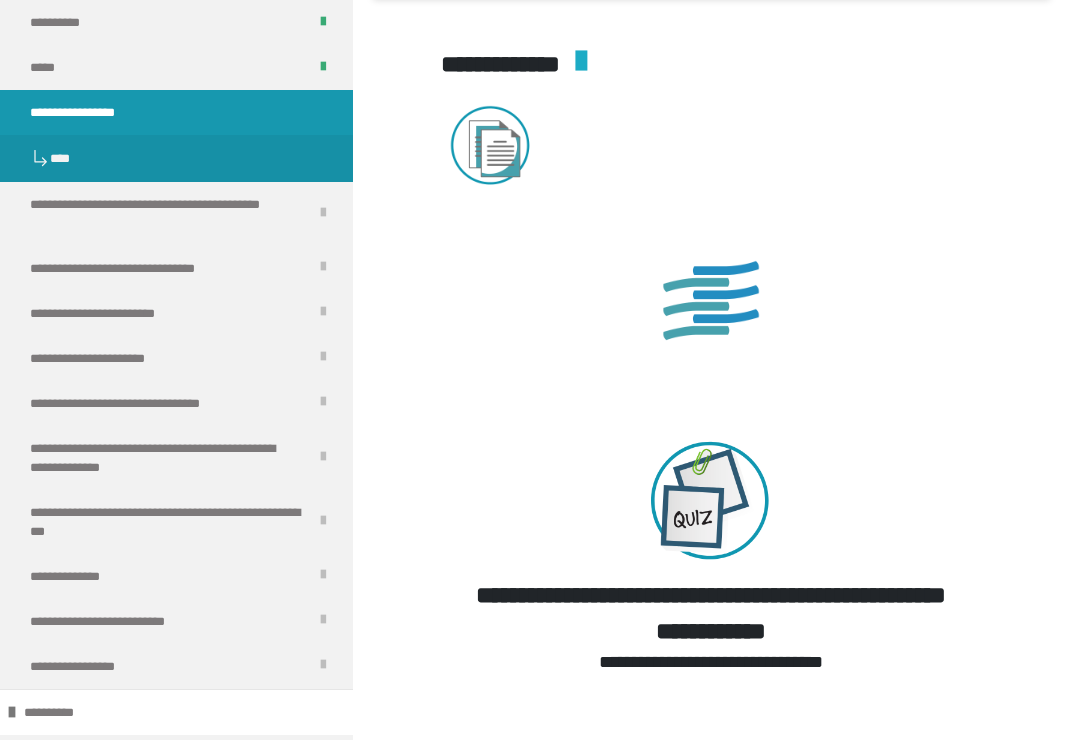 scroll, scrollTop: 2124, scrollLeft: 0, axis: vertical 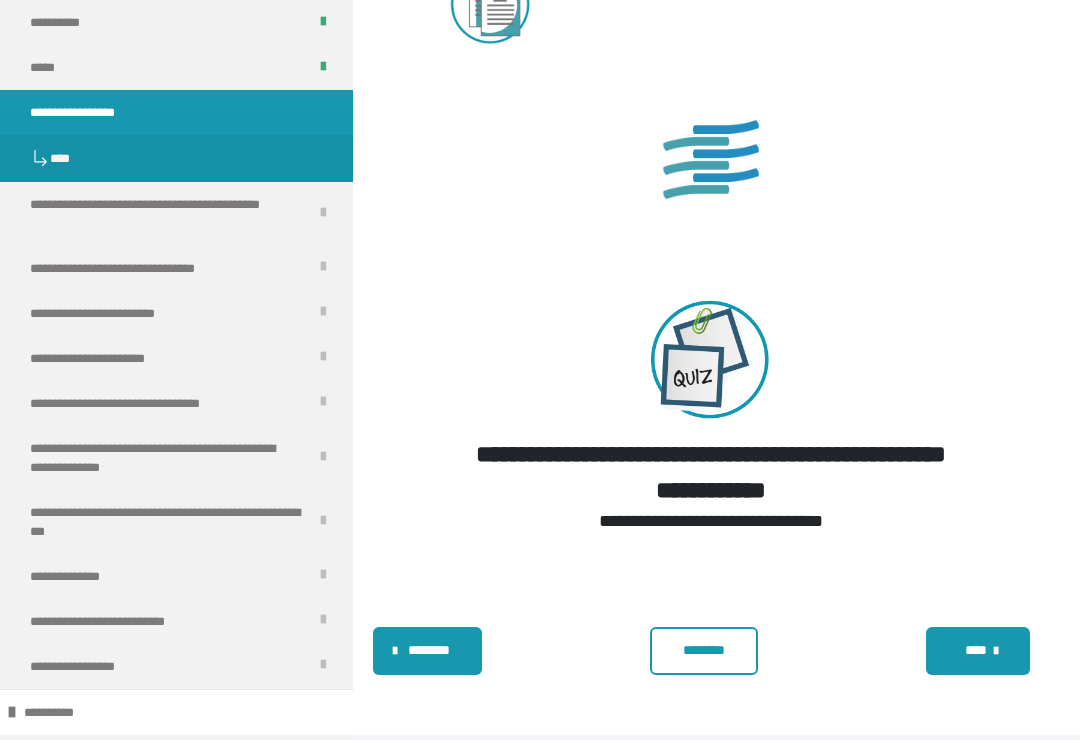 click on "********" at bounding box center [704, 650] 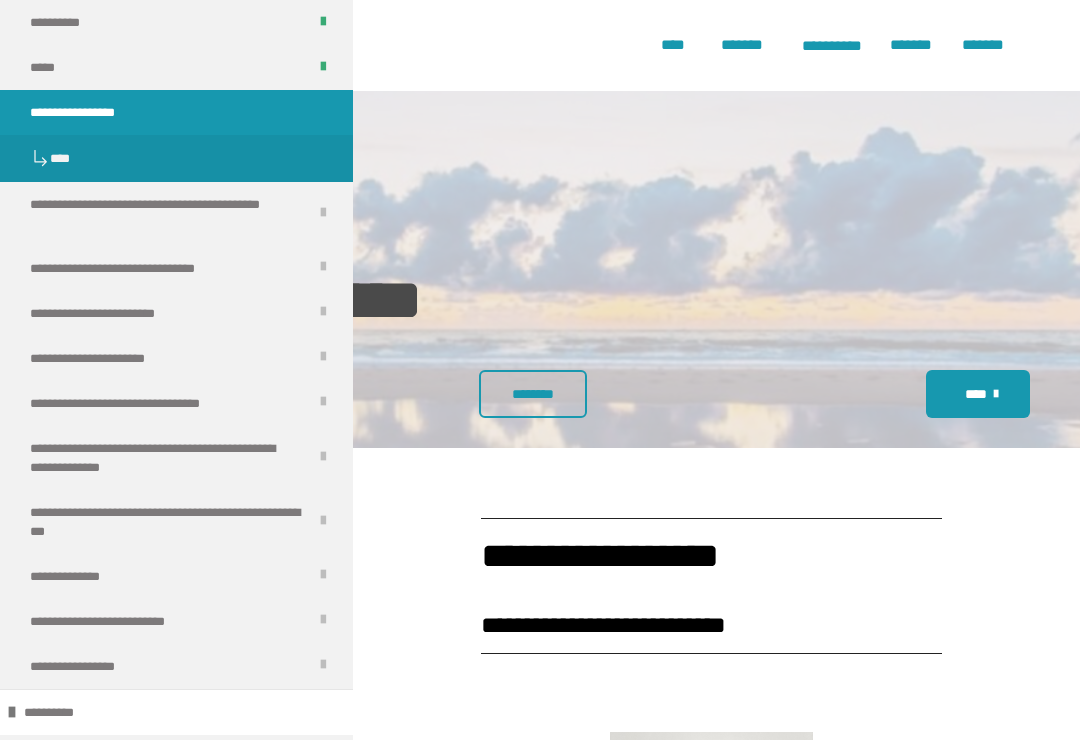 scroll, scrollTop: 0, scrollLeft: 0, axis: both 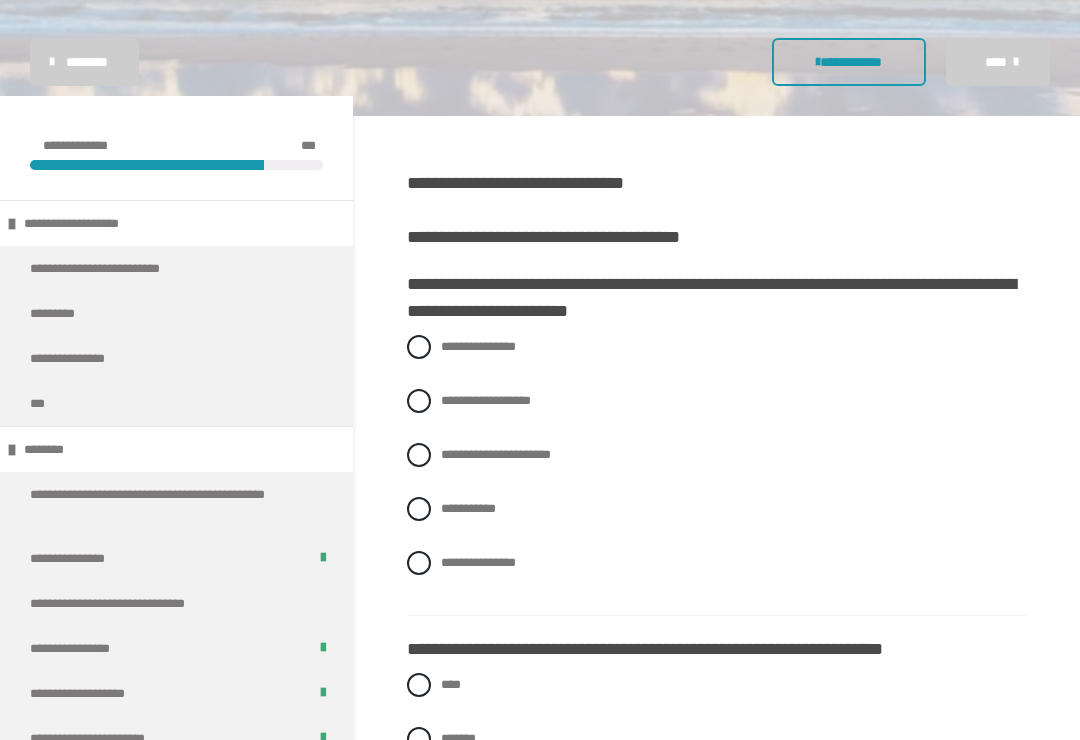 click on "**********" at bounding box center (478, 347) 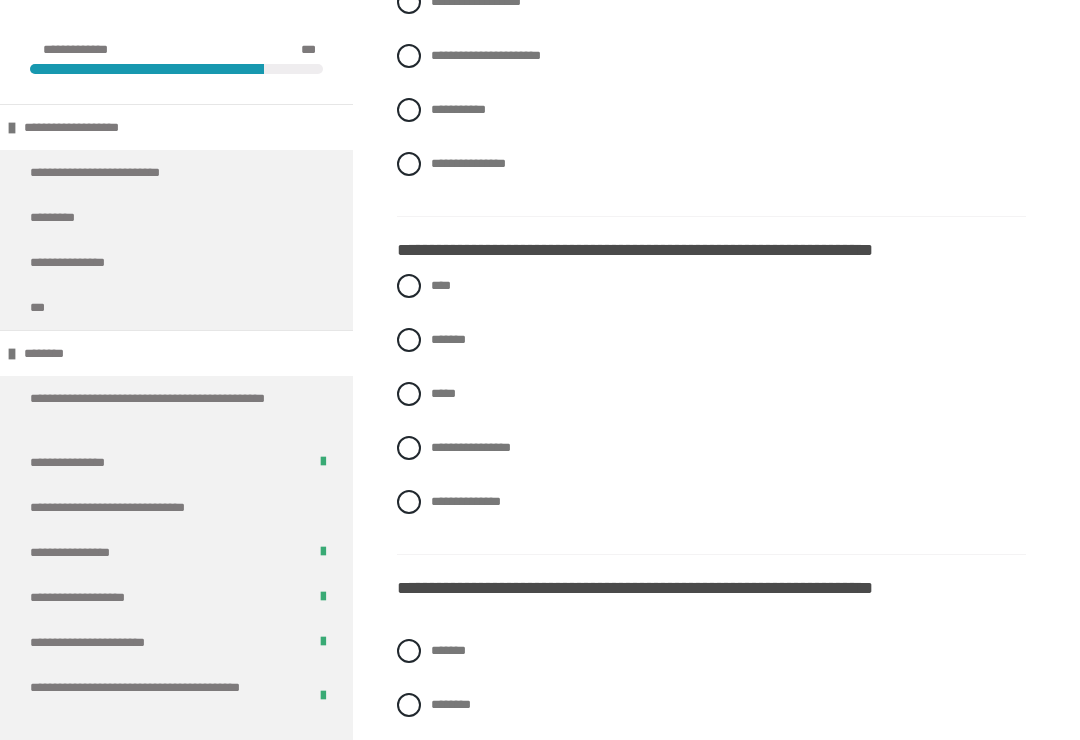 scroll, scrollTop: 737, scrollLeft: 0, axis: vertical 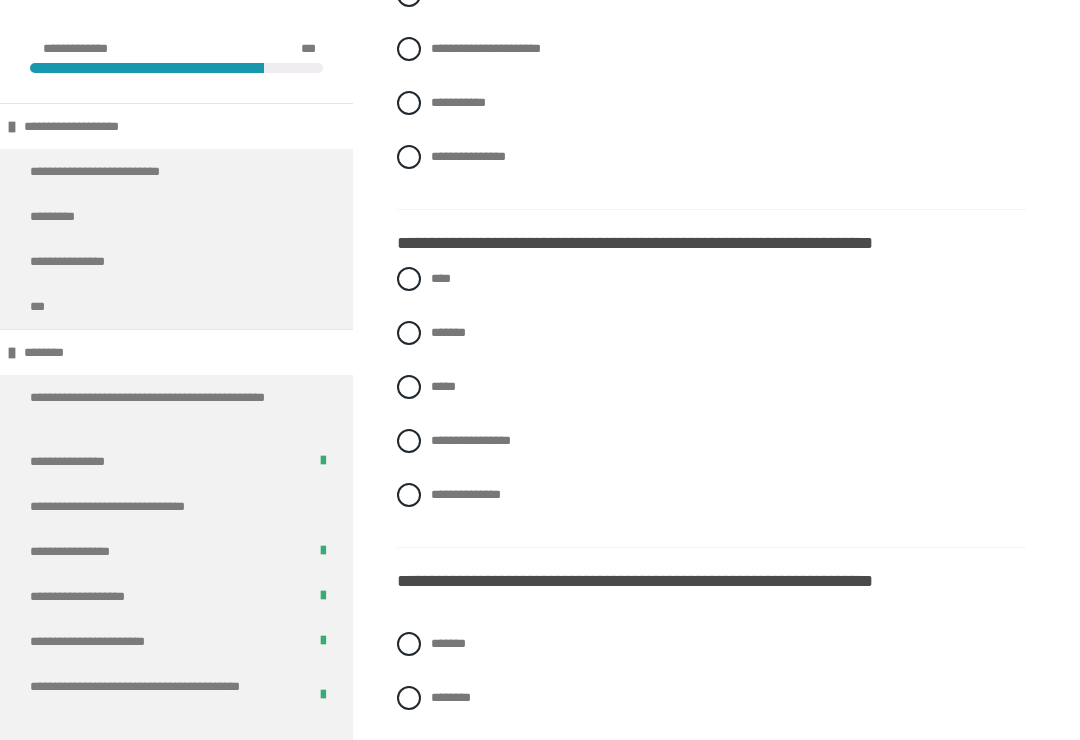 click at bounding box center (409, 388) 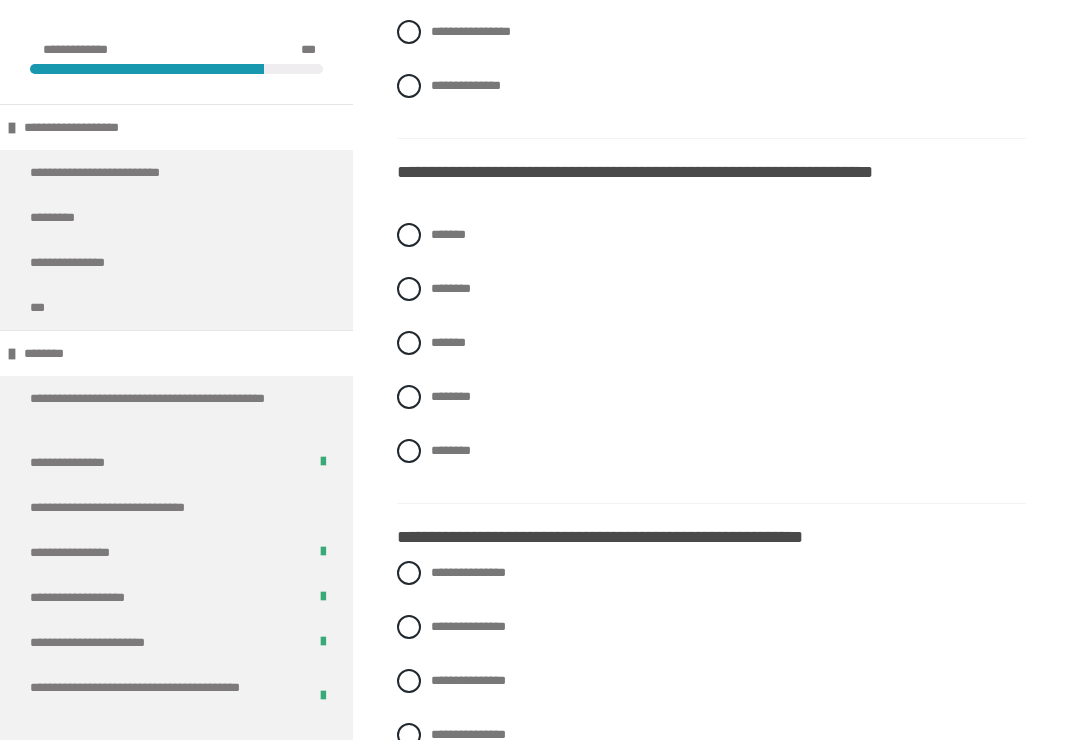 scroll, scrollTop: 1189, scrollLeft: 0, axis: vertical 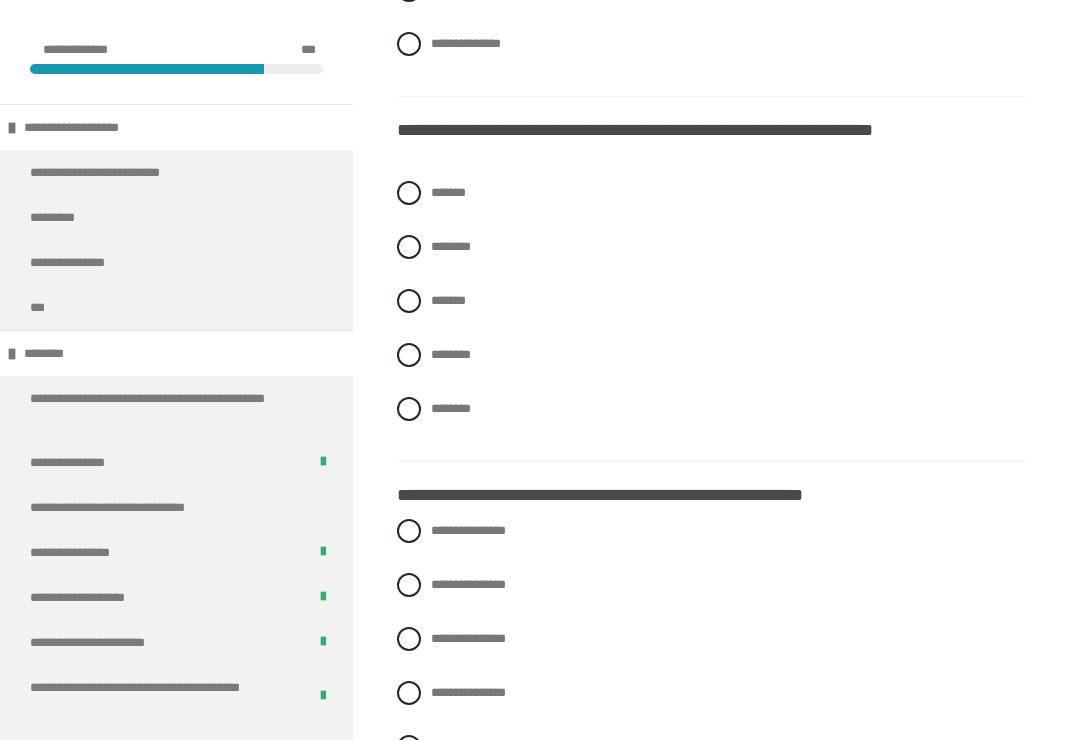 click at bounding box center (409, 193) 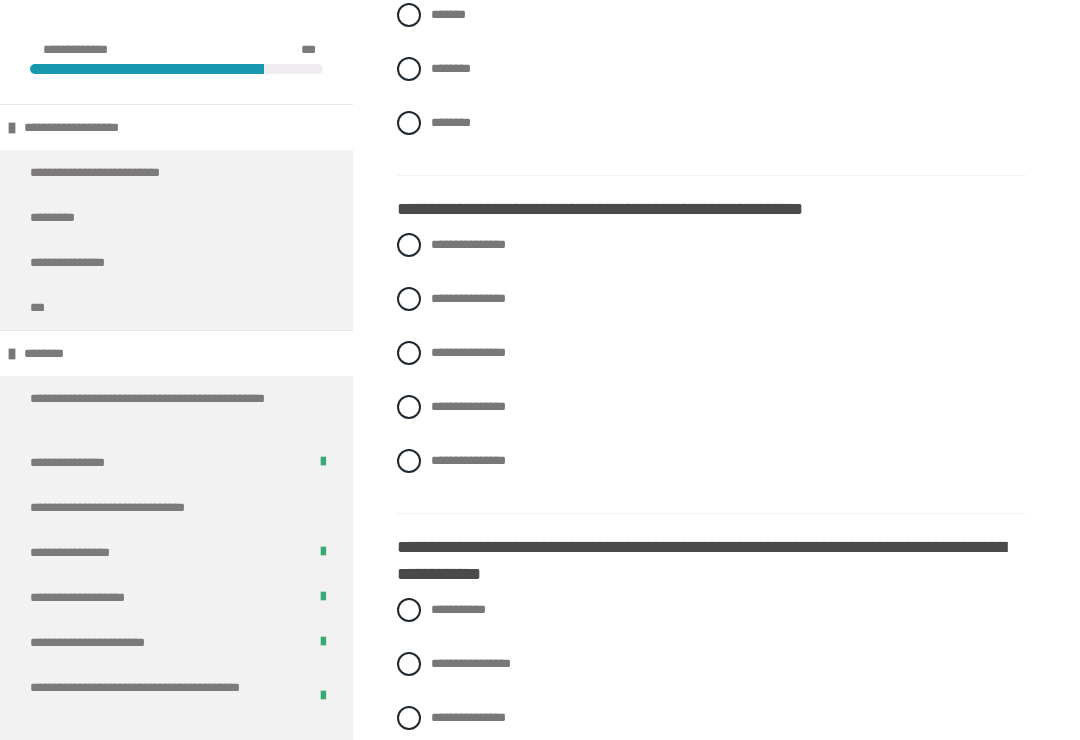 scroll, scrollTop: 1476, scrollLeft: 0, axis: vertical 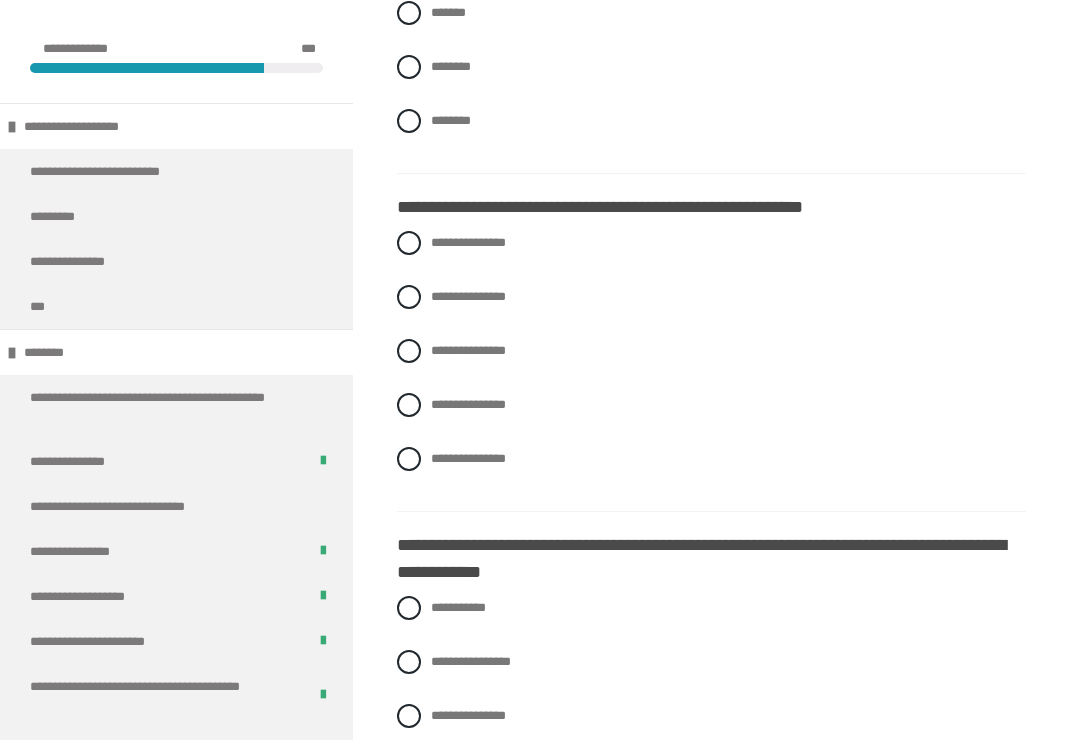 click at bounding box center (409, 298) 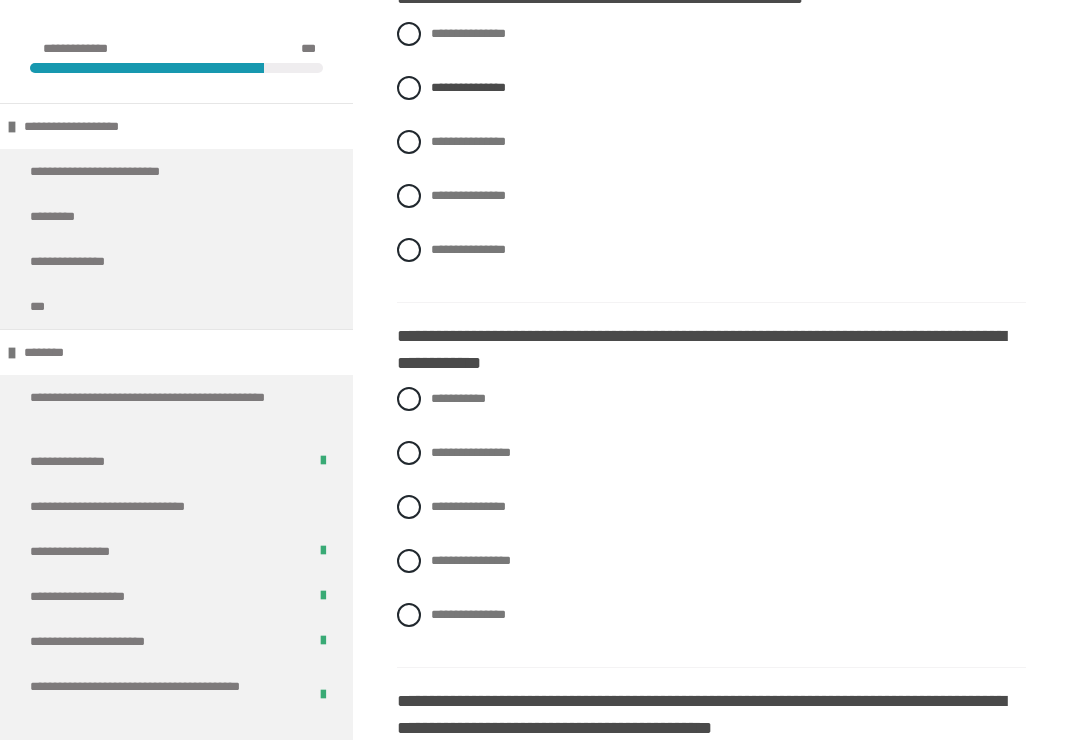 scroll, scrollTop: 1686, scrollLeft: 0, axis: vertical 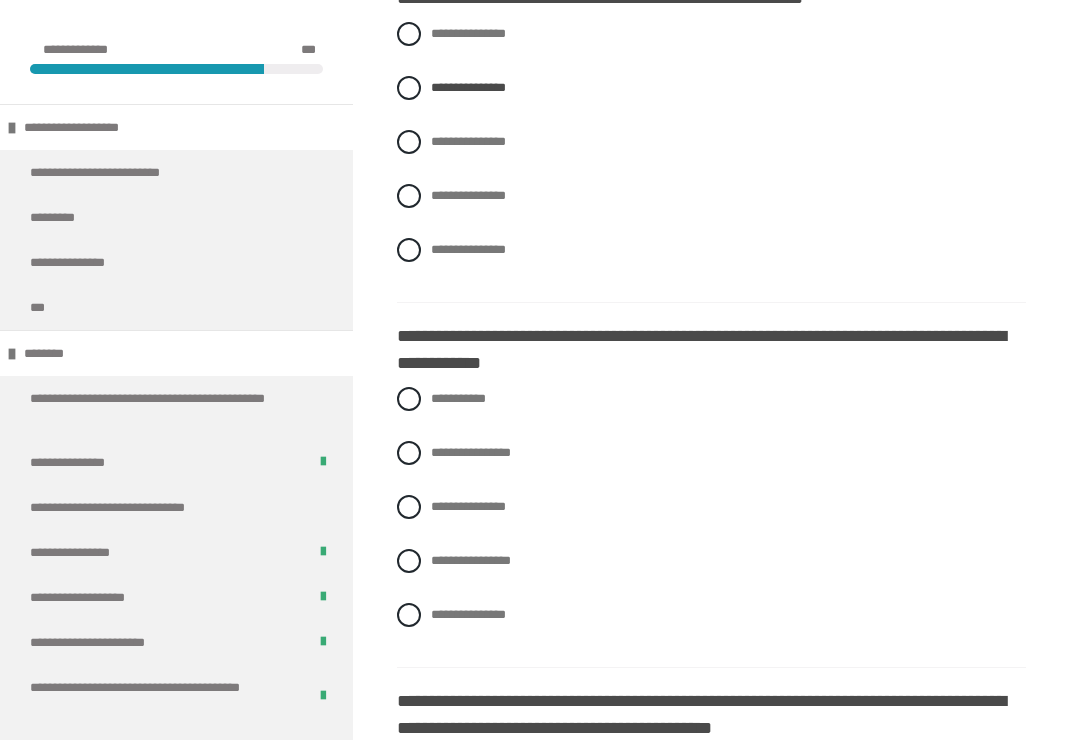 click at bounding box center (409, 507) 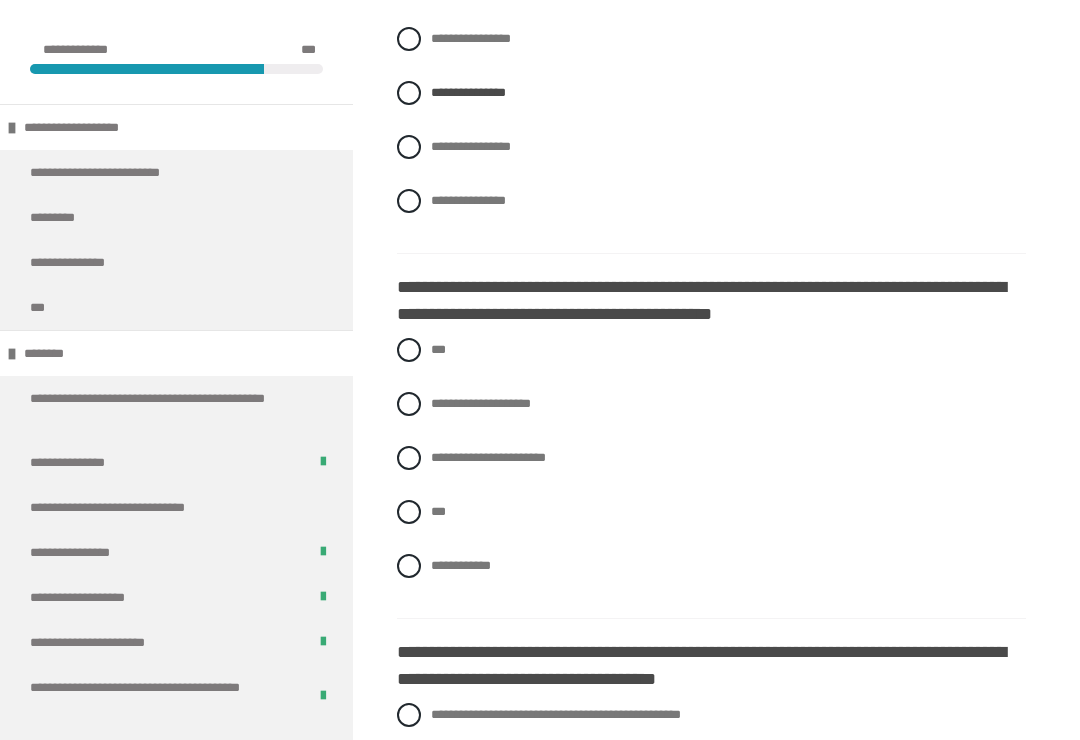 scroll, scrollTop: 2110, scrollLeft: 0, axis: vertical 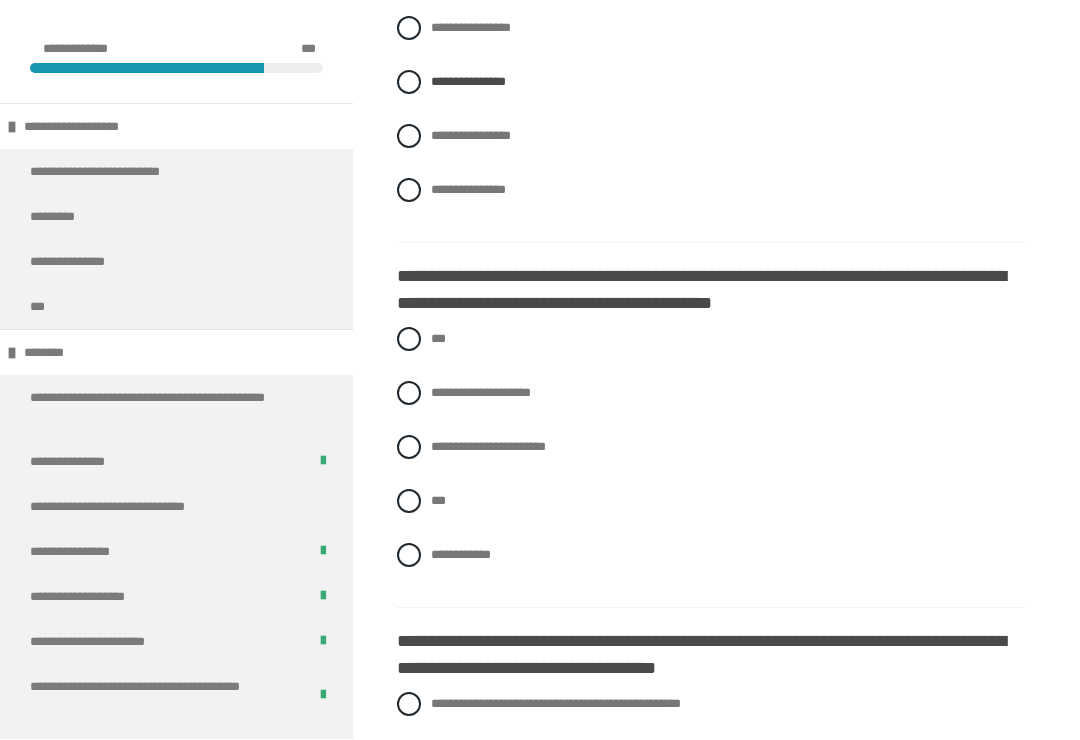 click on "***" at bounding box center [711, 502] 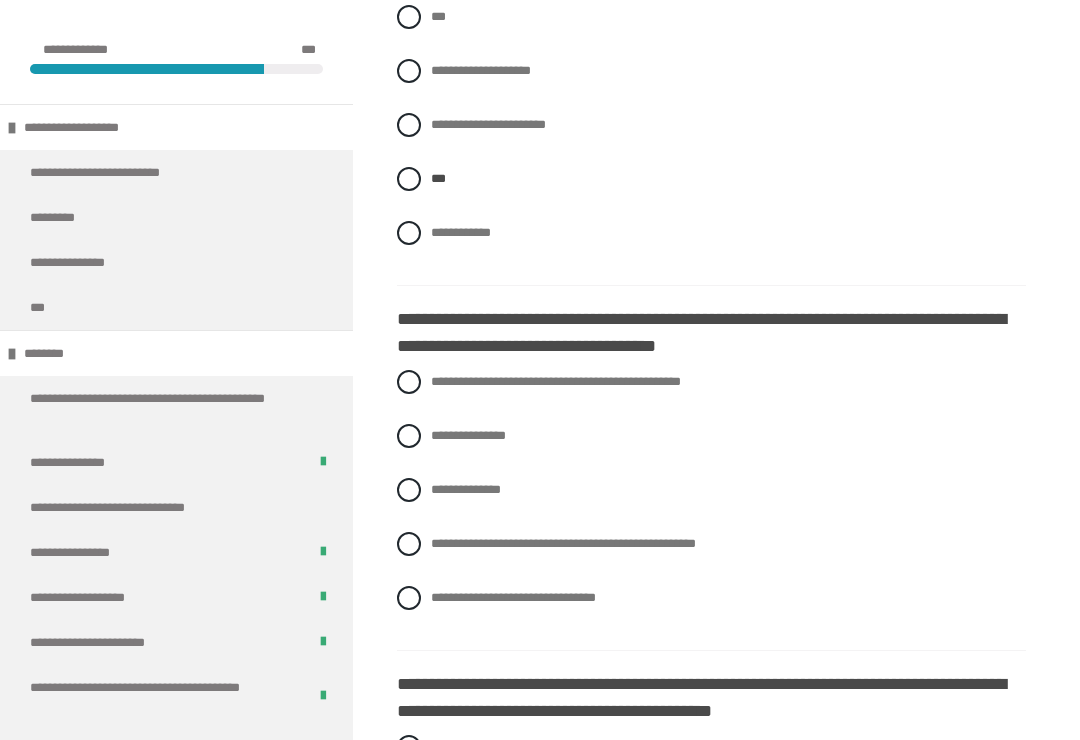 scroll, scrollTop: 2450, scrollLeft: 0, axis: vertical 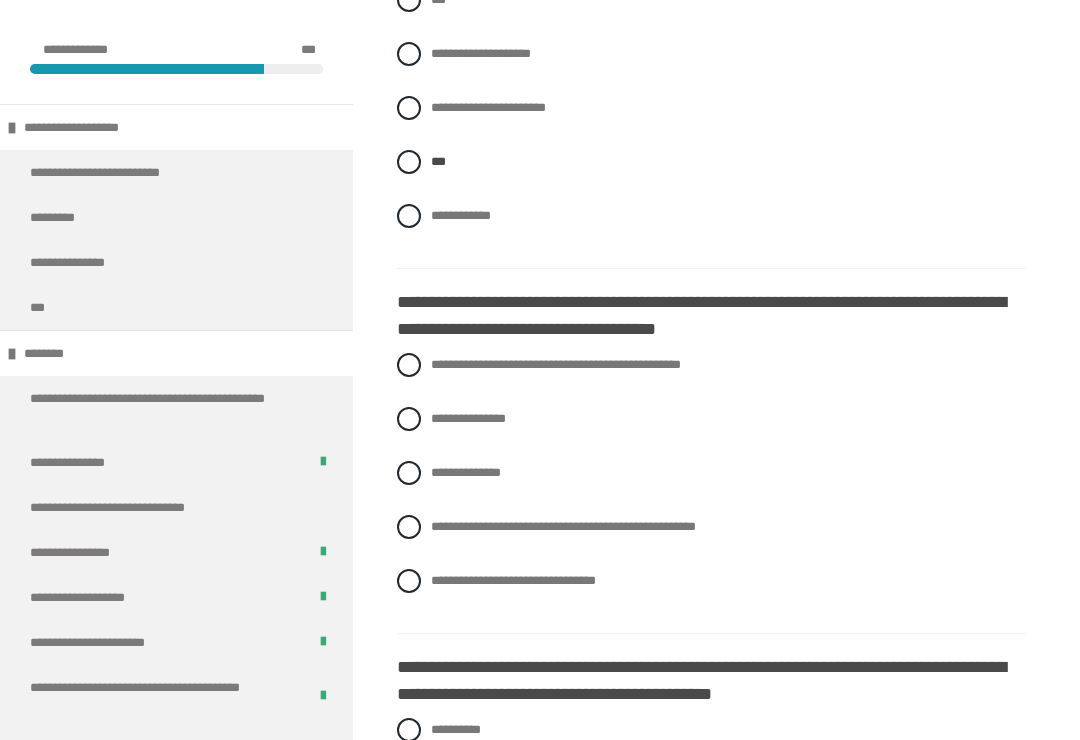 click at bounding box center [409, 581] 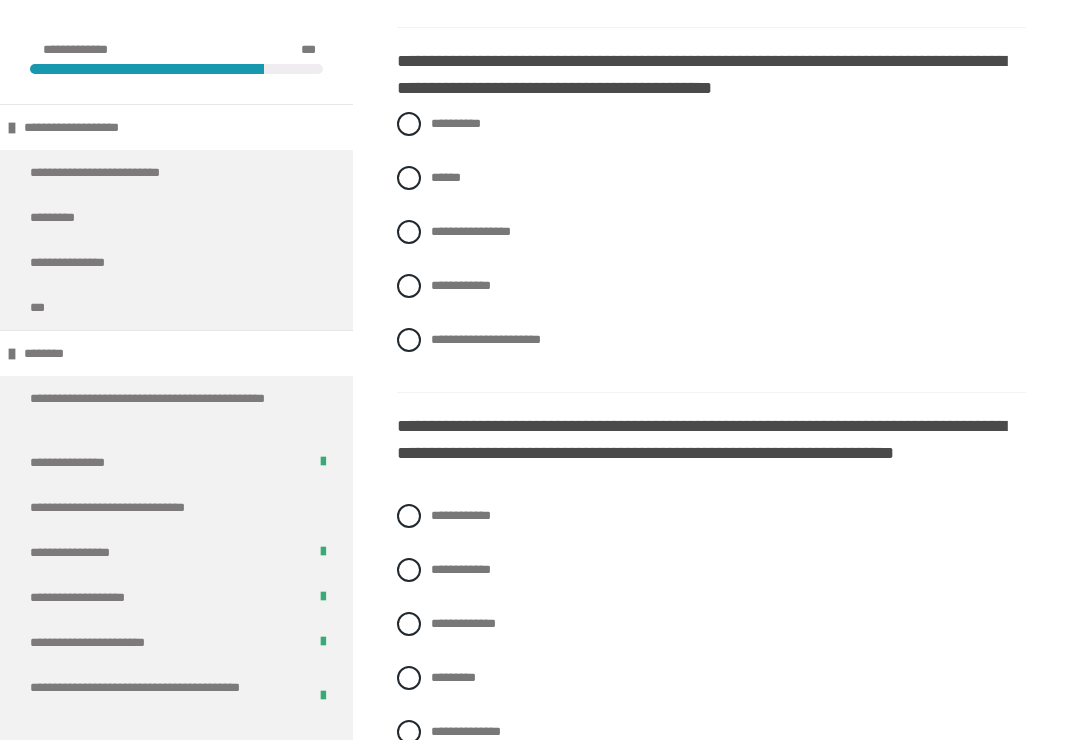 scroll, scrollTop: 3055, scrollLeft: 0, axis: vertical 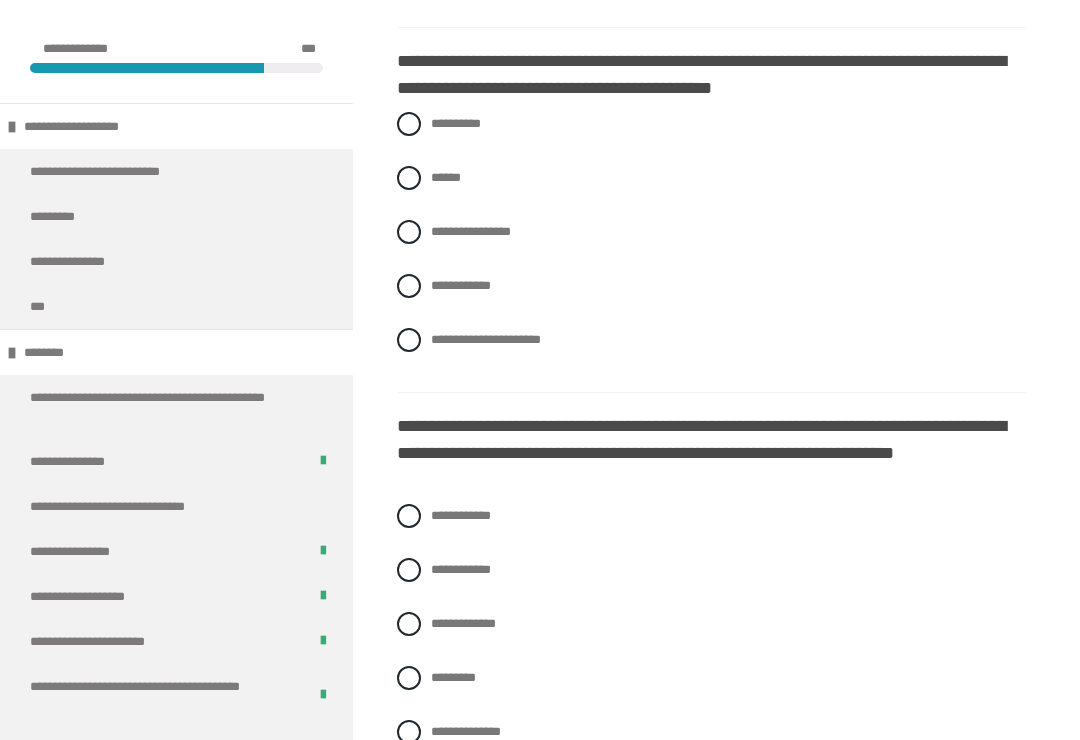 click on "**********" at bounding box center (437, 119) 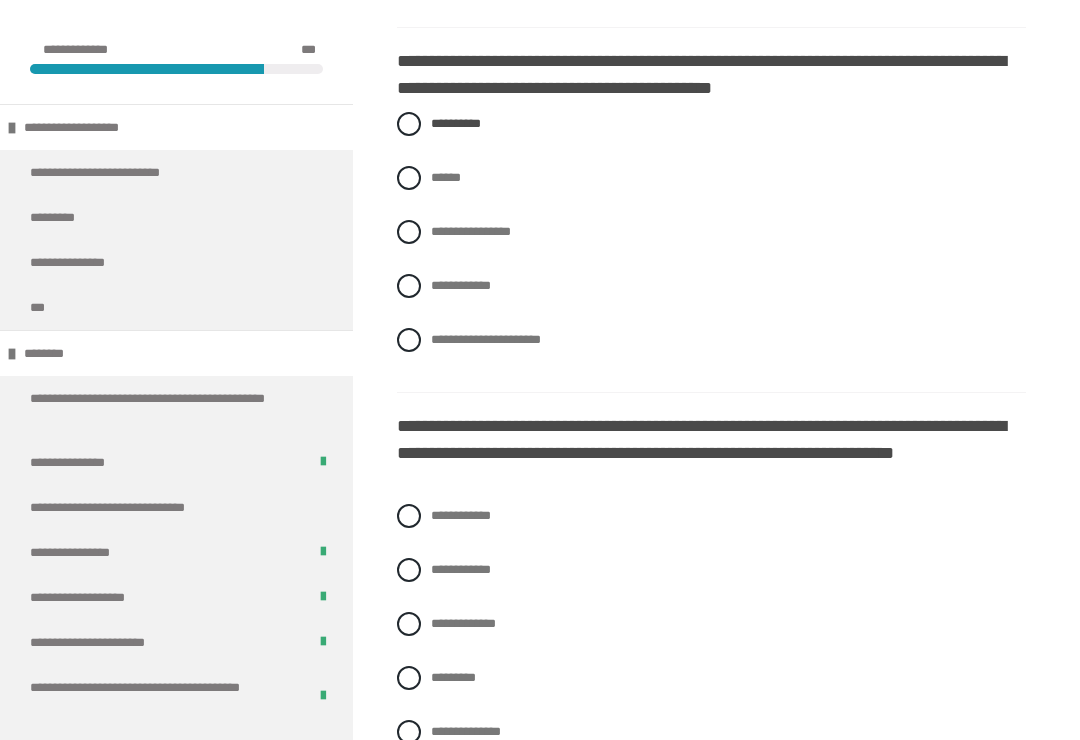 click on "**********" at bounding box center [486, 339] 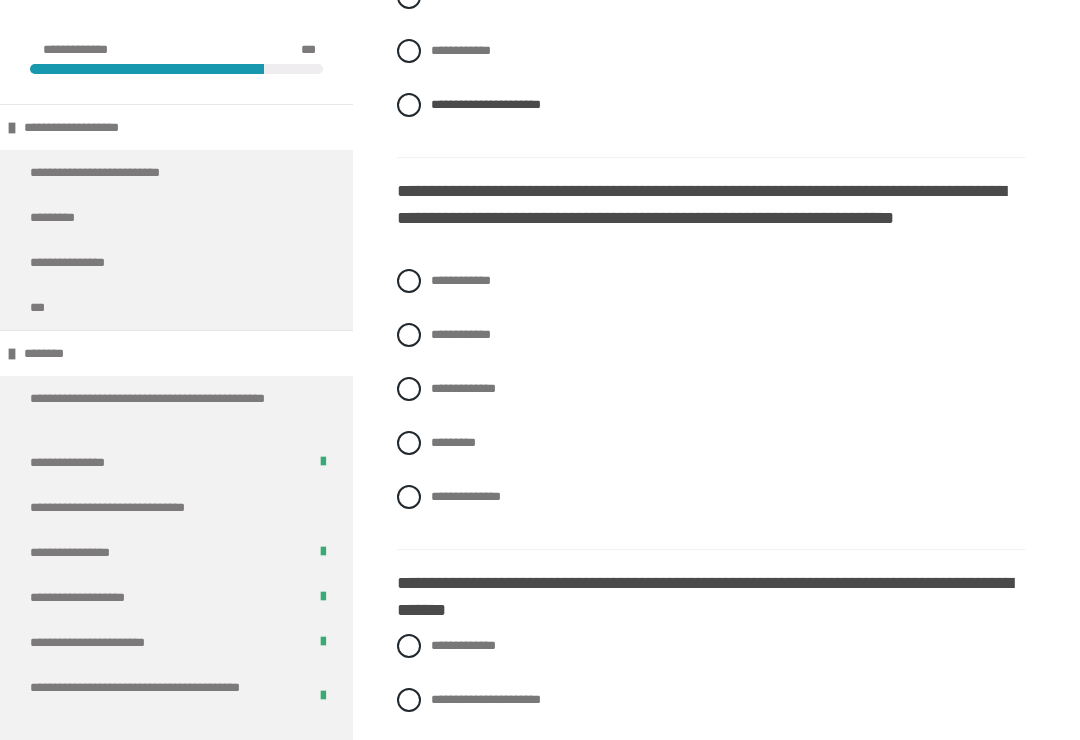 scroll, scrollTop: 3429, scrollLeft: 0, axis: vertical 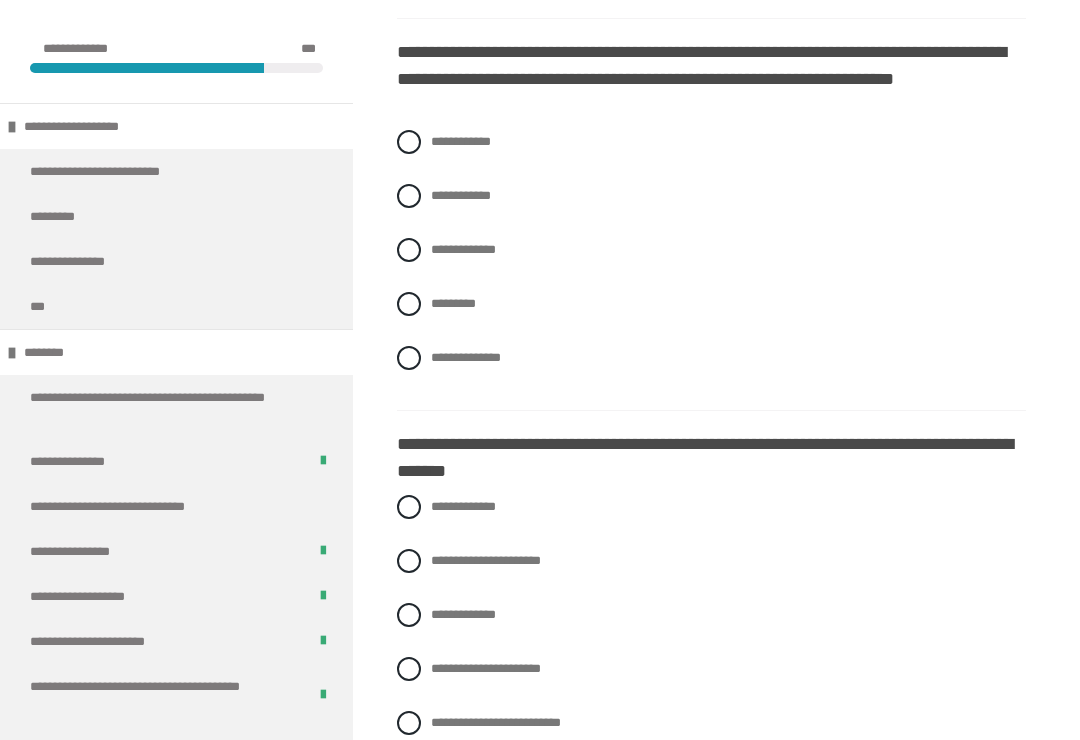 click on "**********" at bounding box center (461, 196) 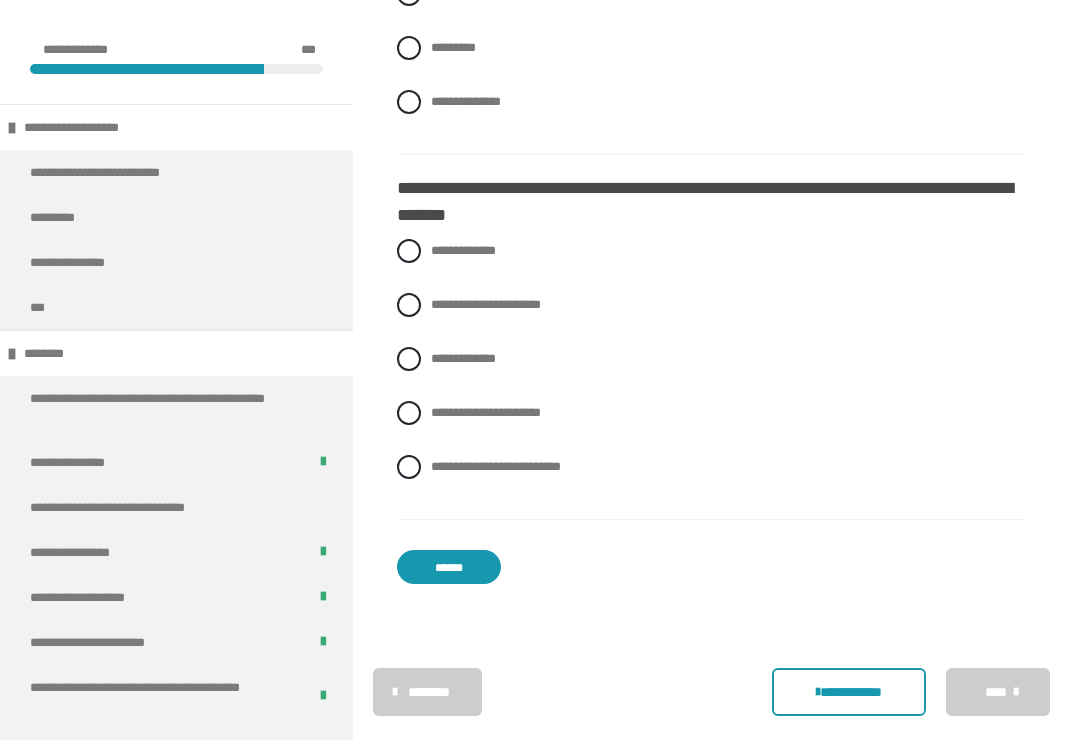 scroll, scrollTop: 3687, scrollLeft: 0, axis: vertical 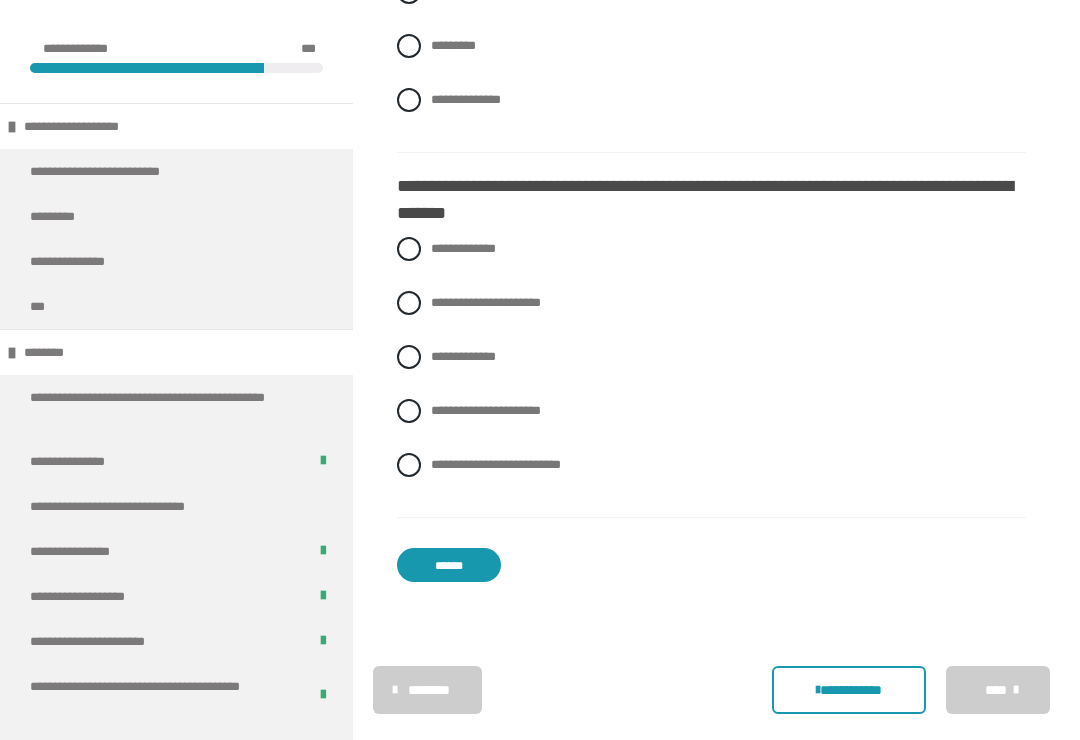 click on "**********" at bounding box center (711, 373) 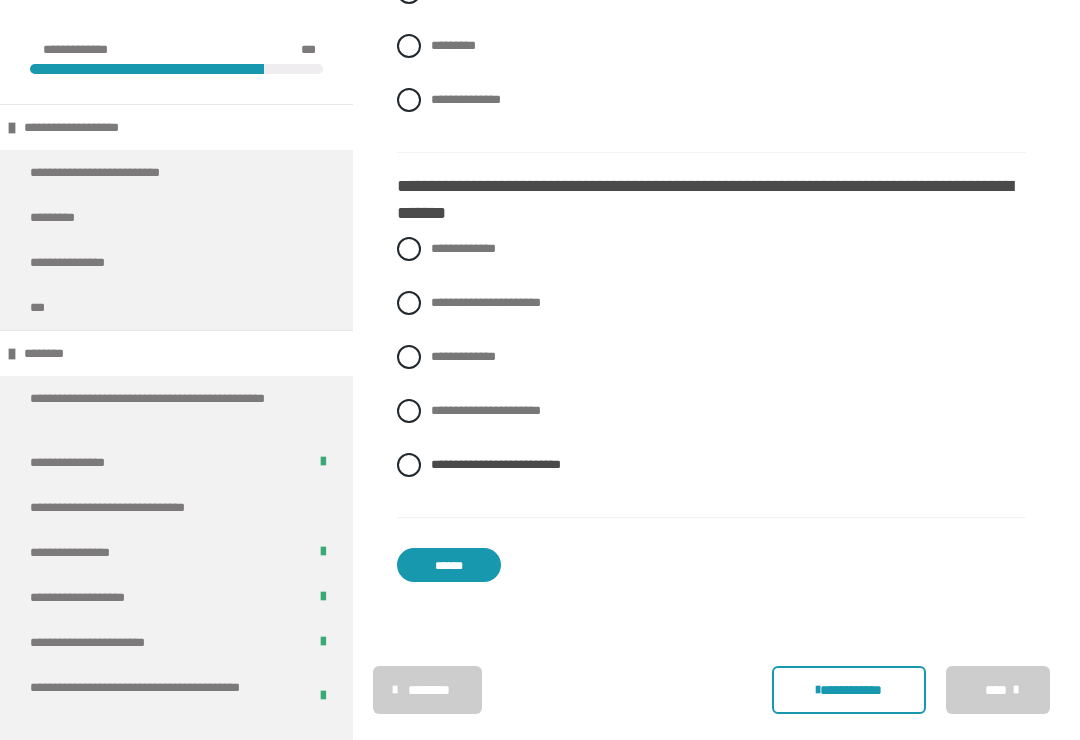 click on "******" at bounding box center [449, 565] 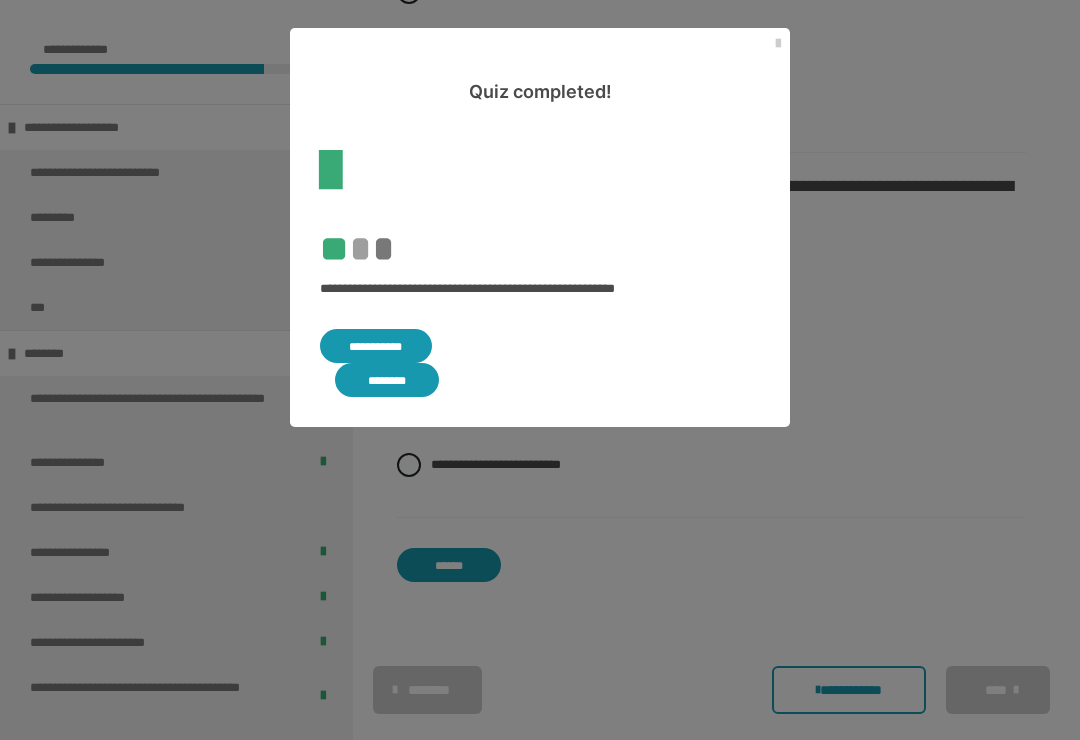 scroll, scrollTop: 508, scrollLeft: 0, axis: vertical 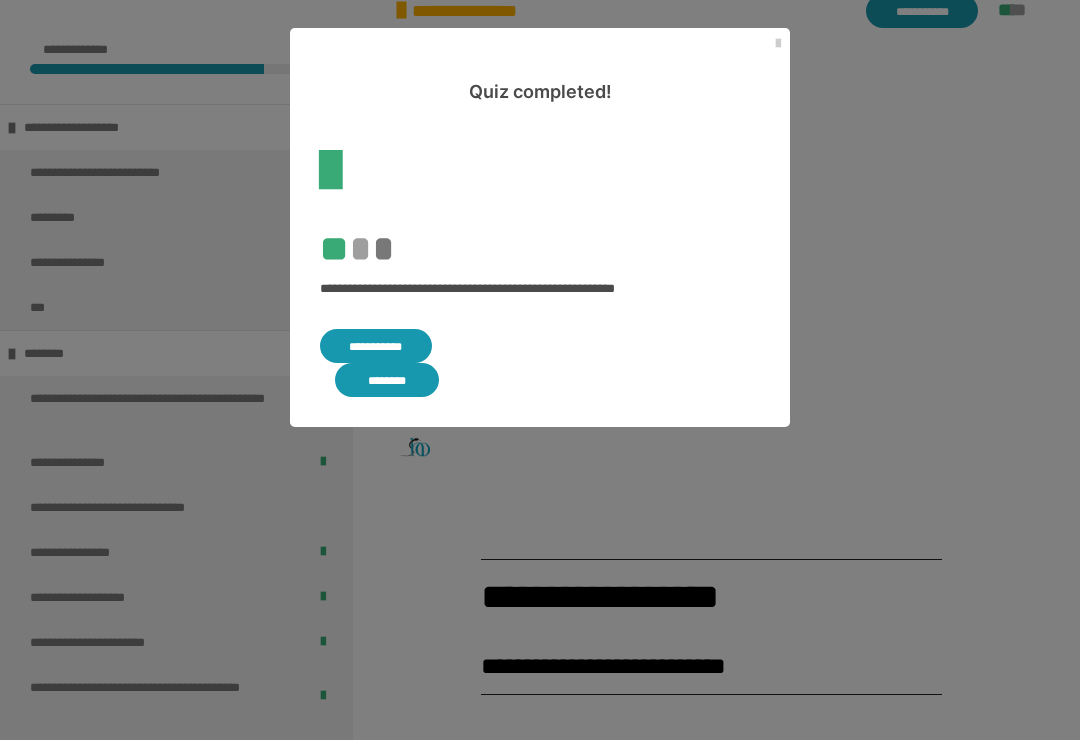click on "********" at bounding box center [387, 380] 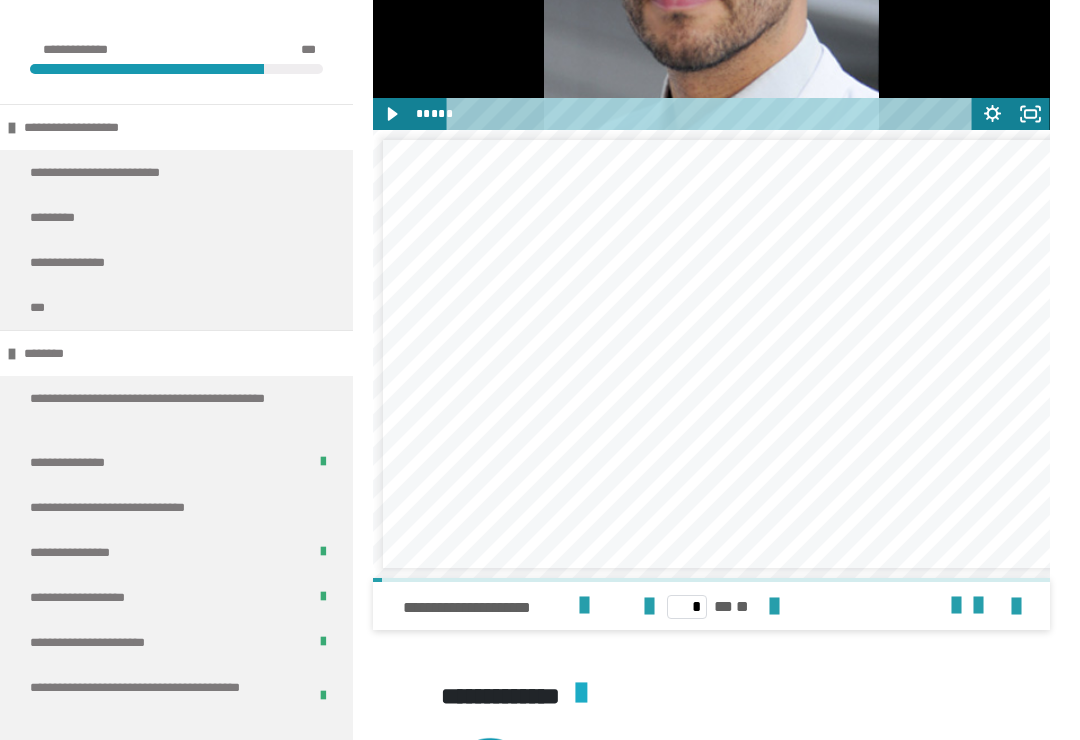 scroll, scrollTop: 1660, scrollLeft: 0, axis: vertical 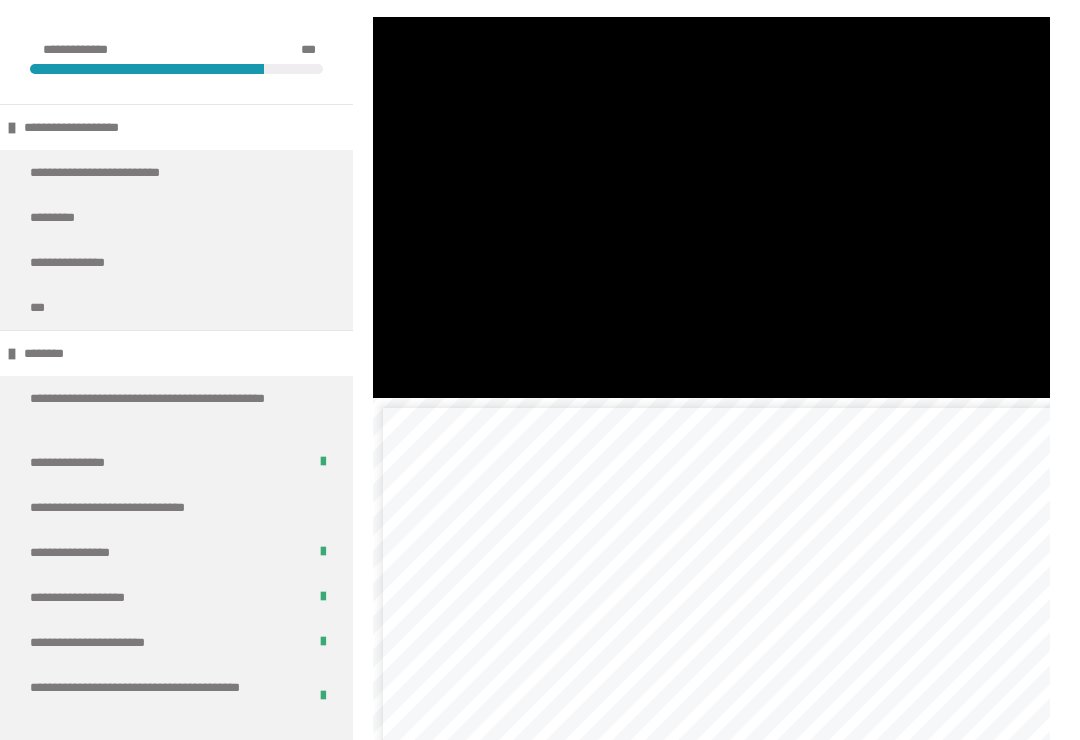 click at bounding box center (711, 207) 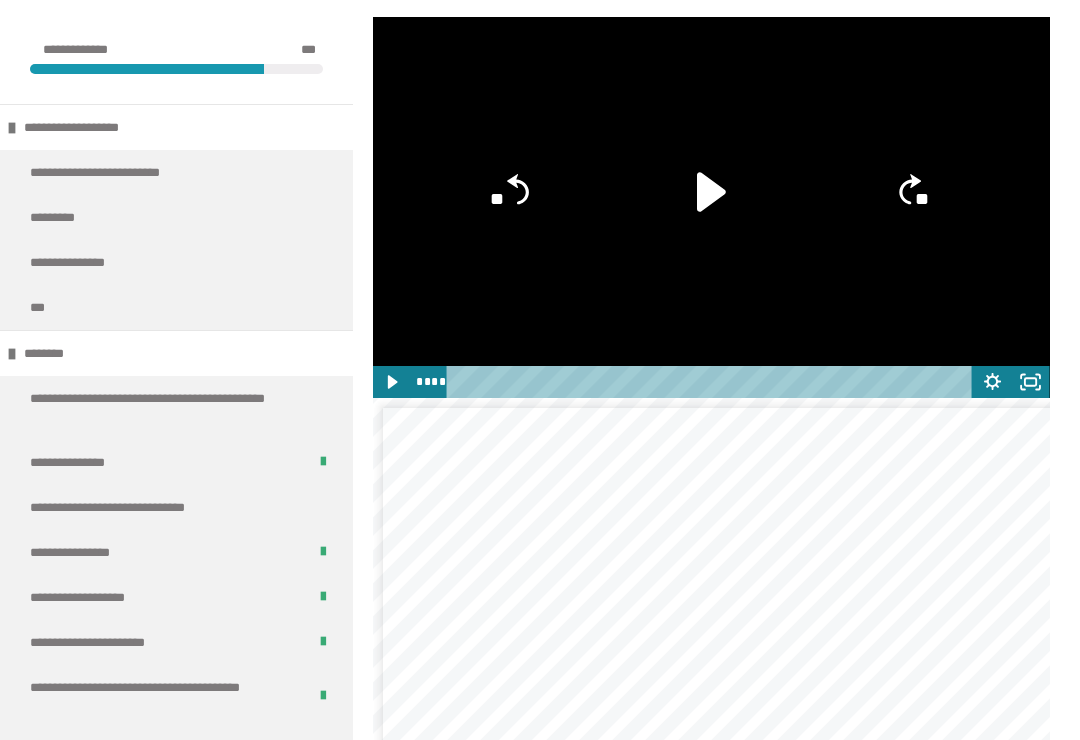 click 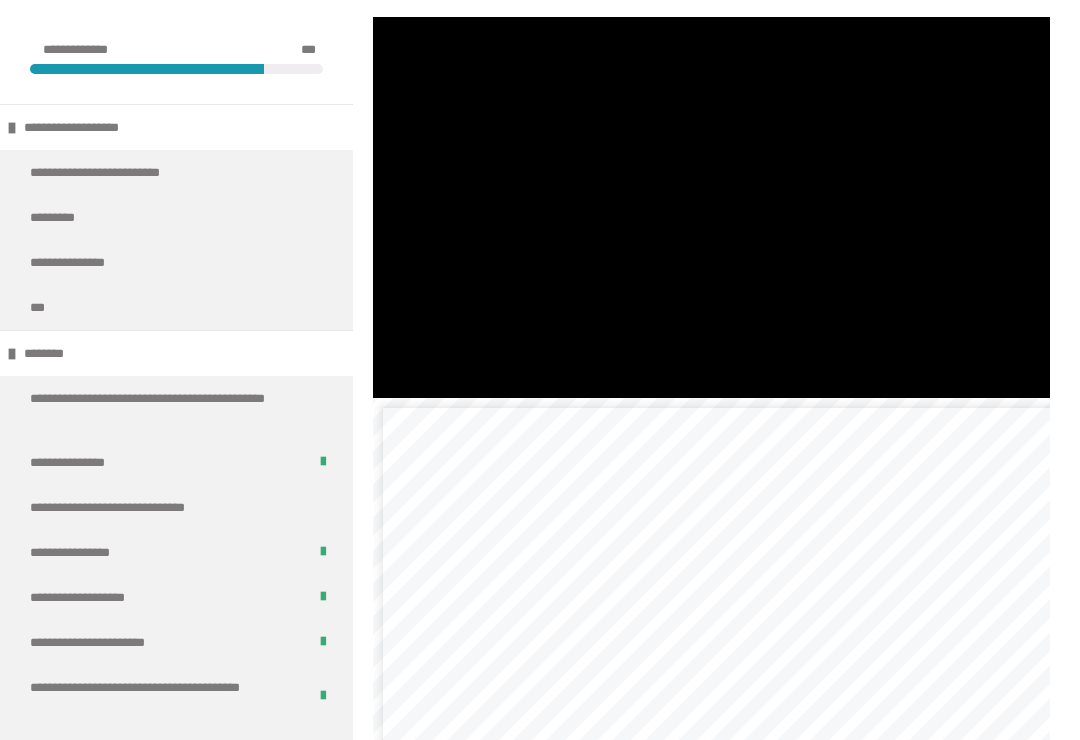 click at bounding box center [711, 207] 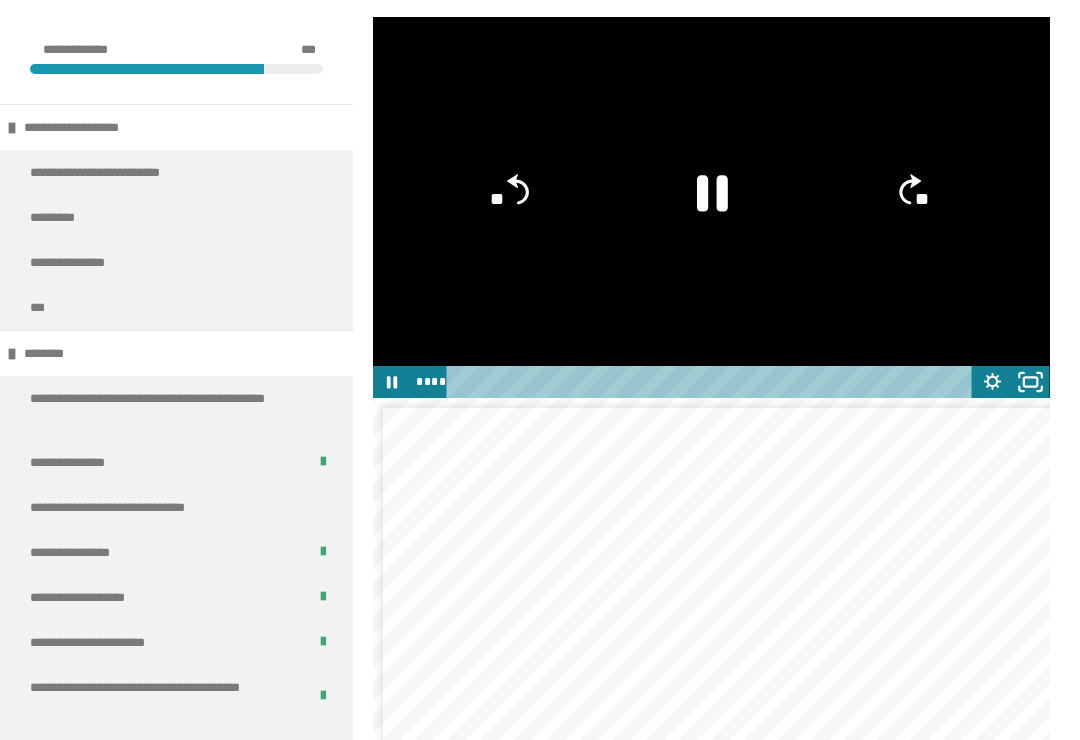 click 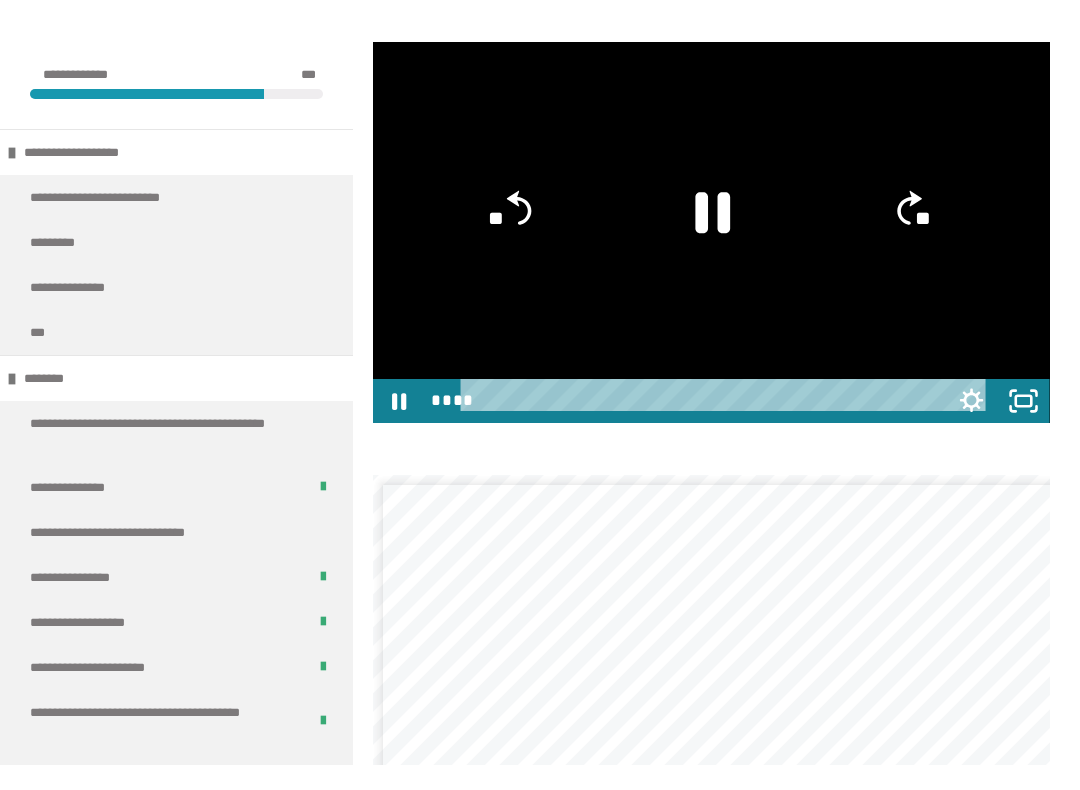 scroll, scrollTop: 20, scrollLeft: 0, axis: vertical 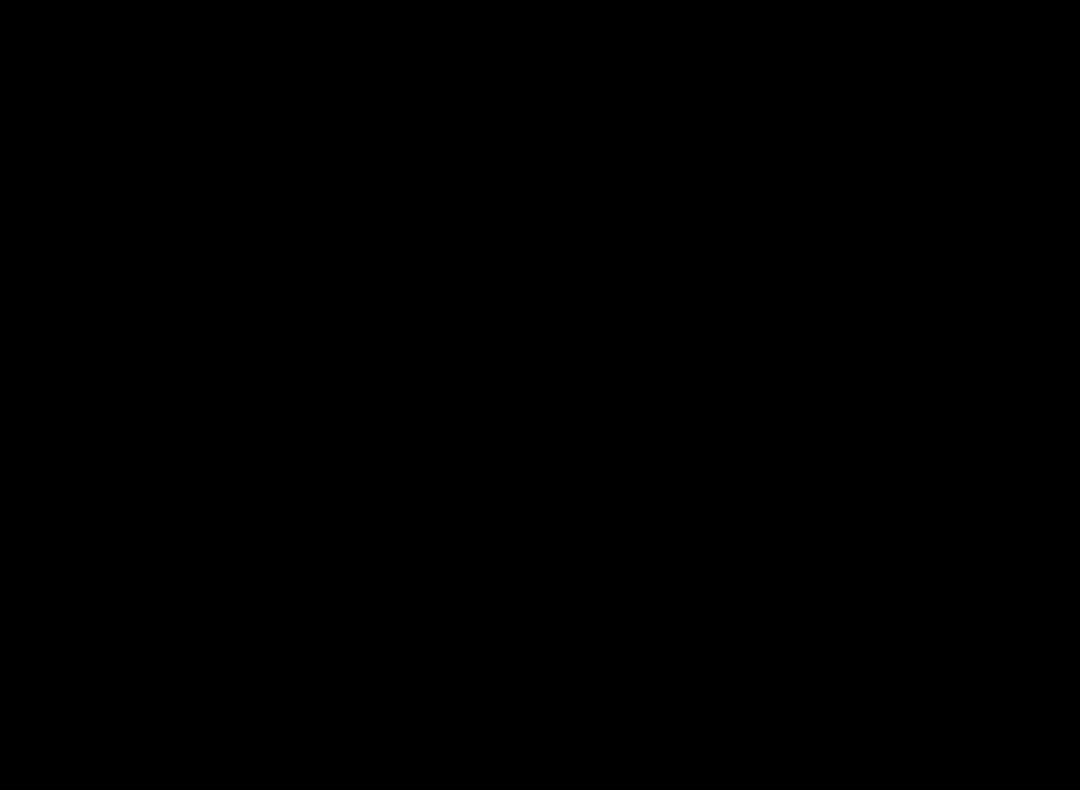 click at bounding box center [540, 395] 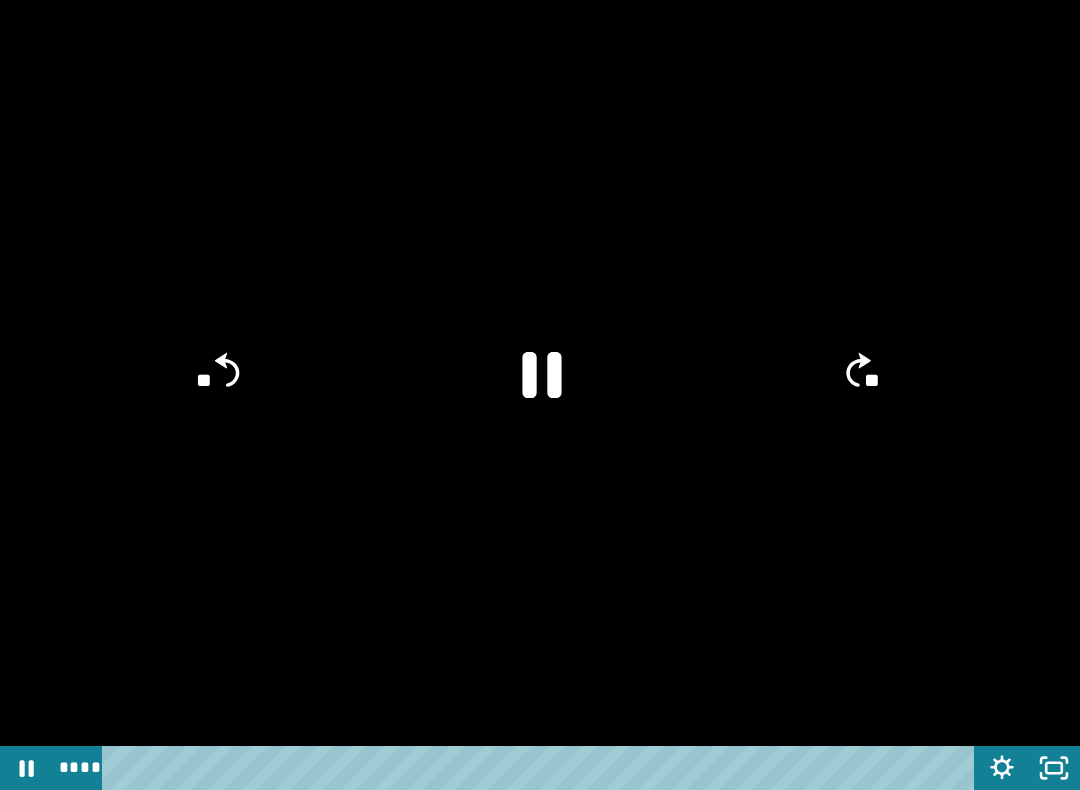 click 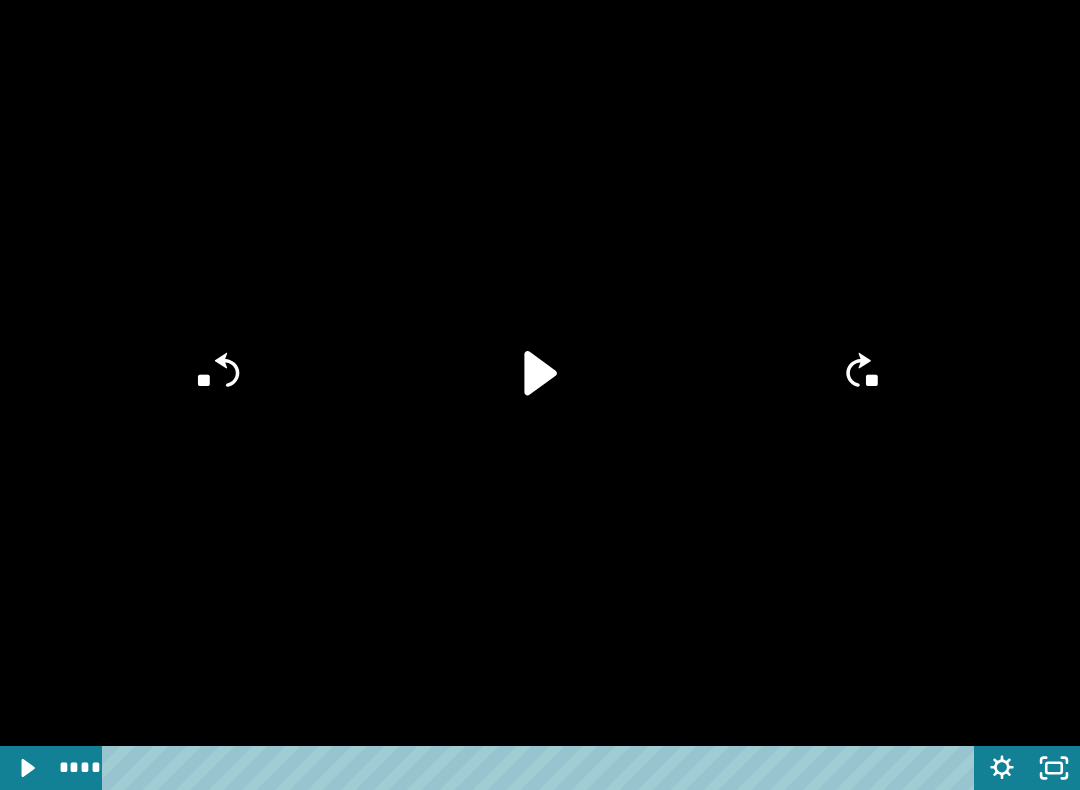 click 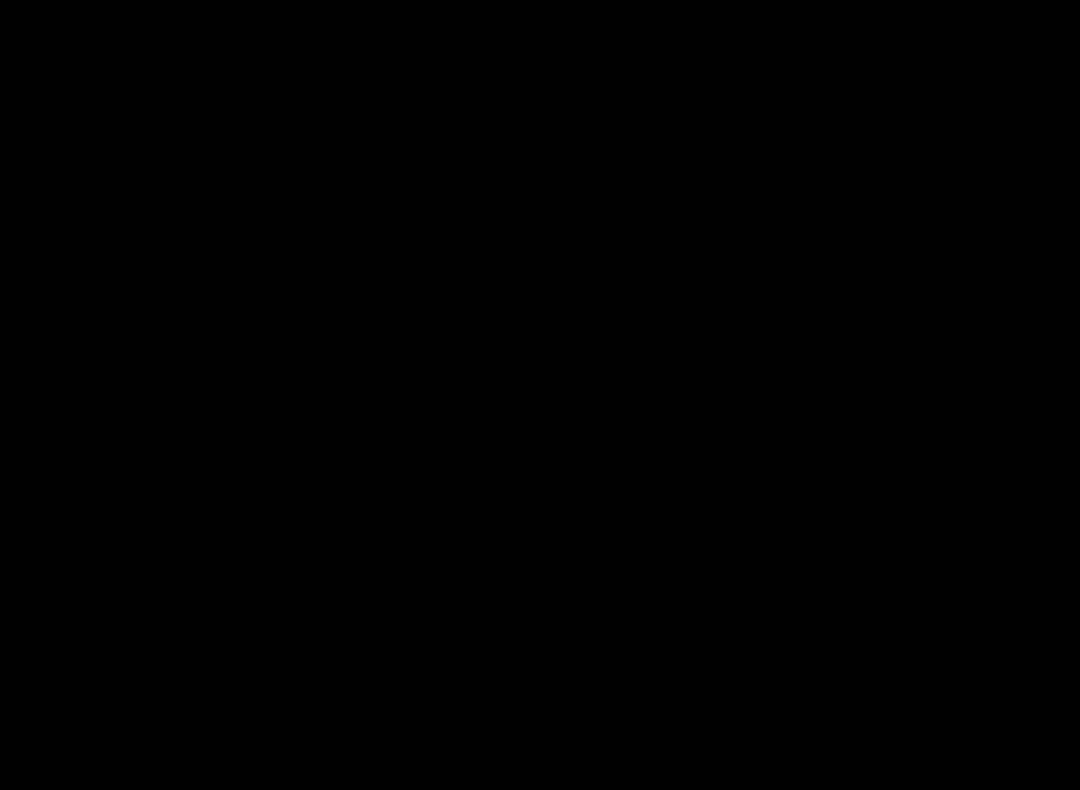 click at bounding box center [540, 395] 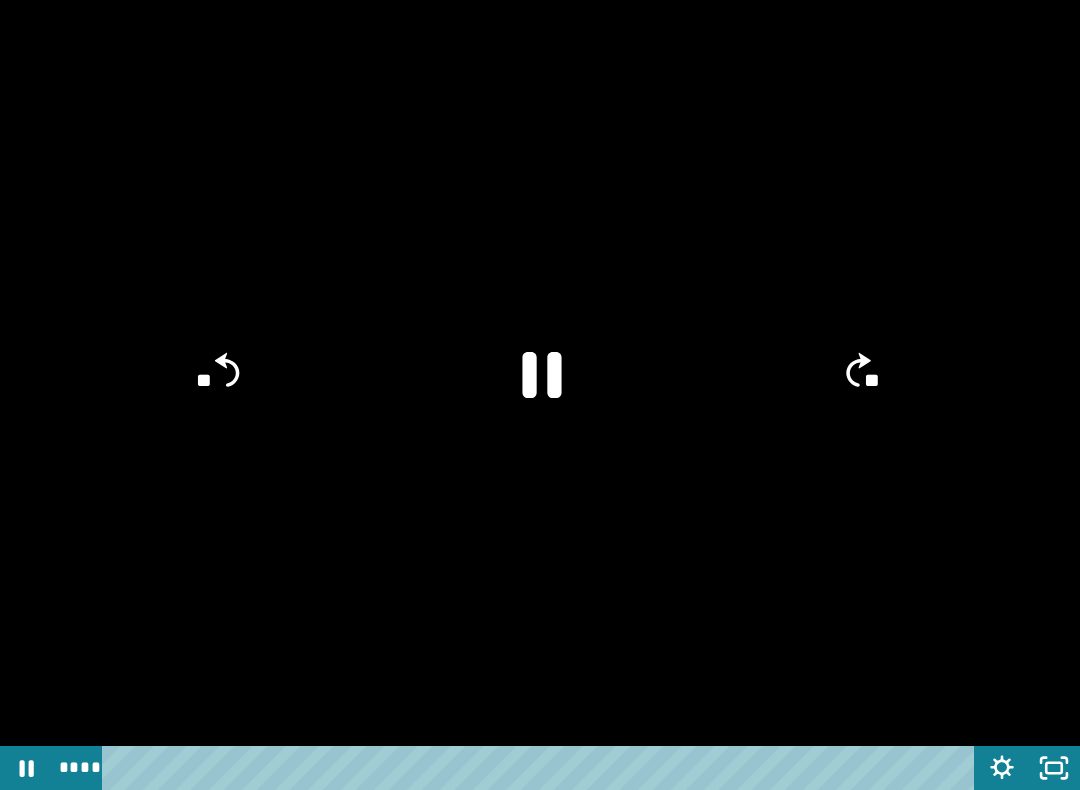 click 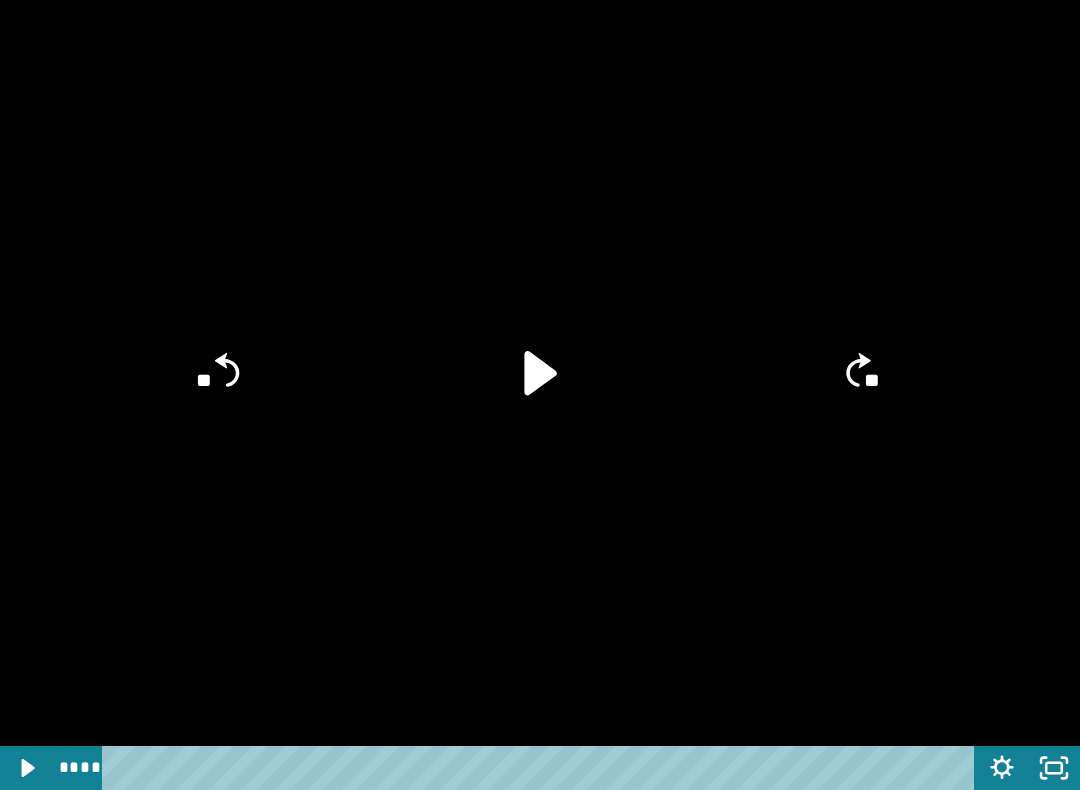 click 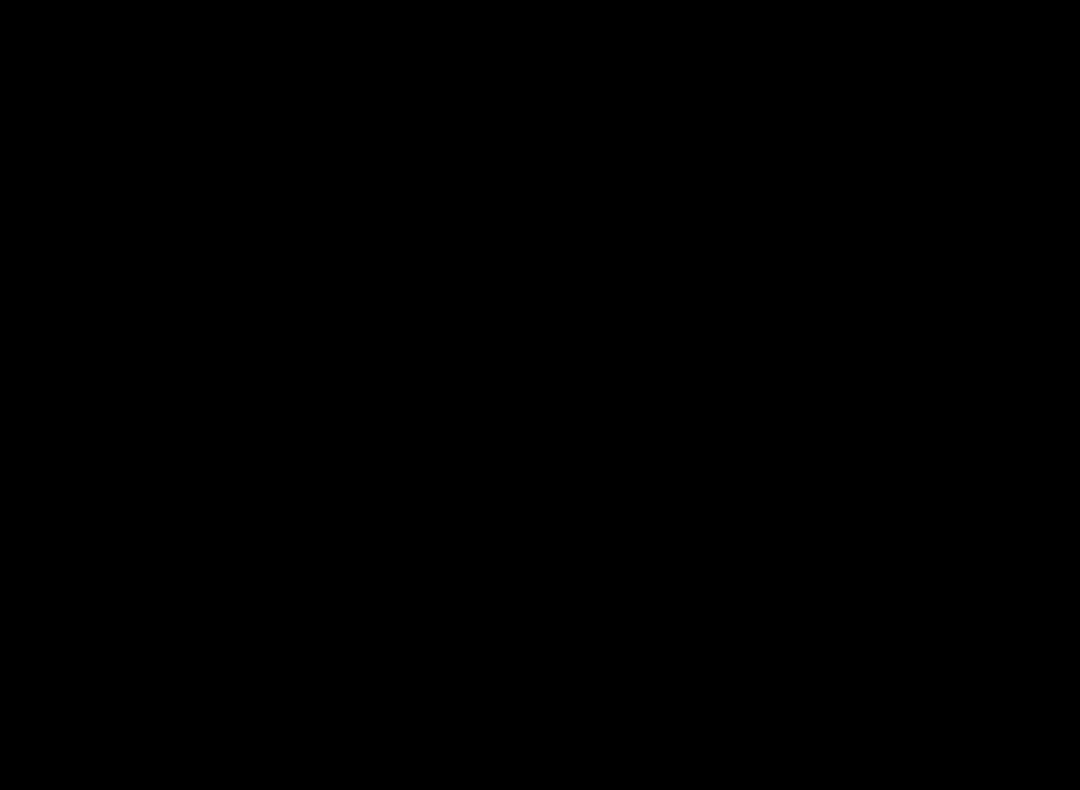 click at bounding box center (540, 395) 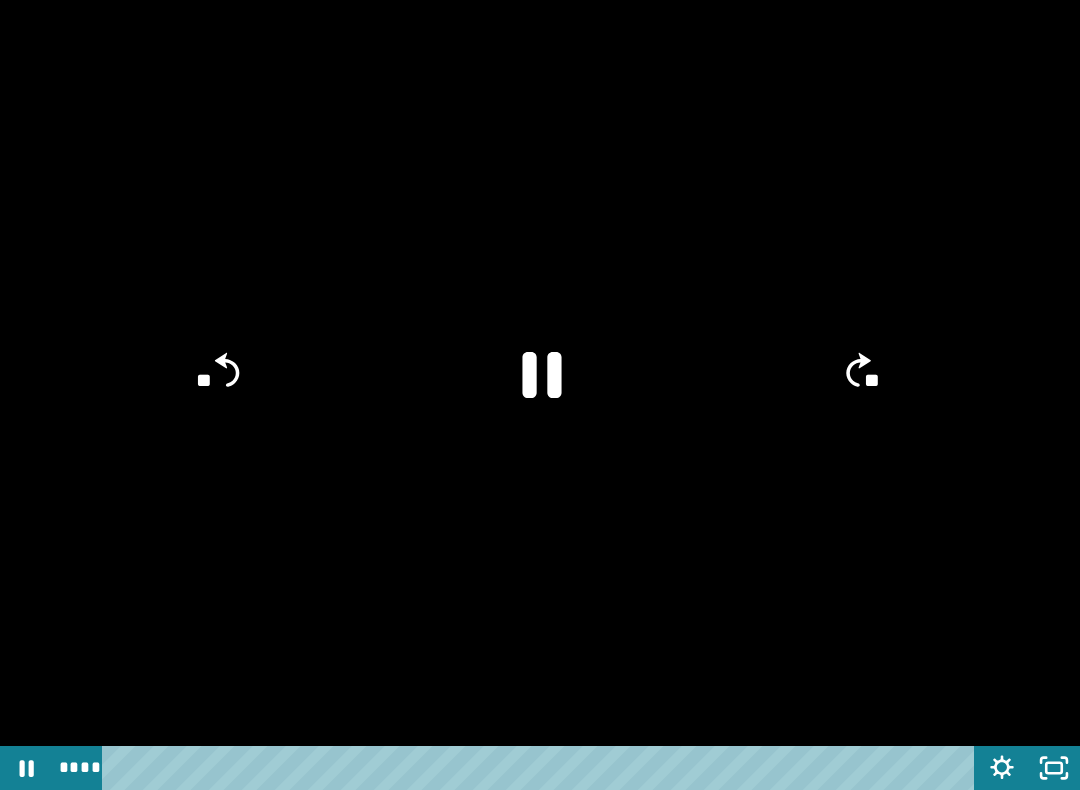 click 